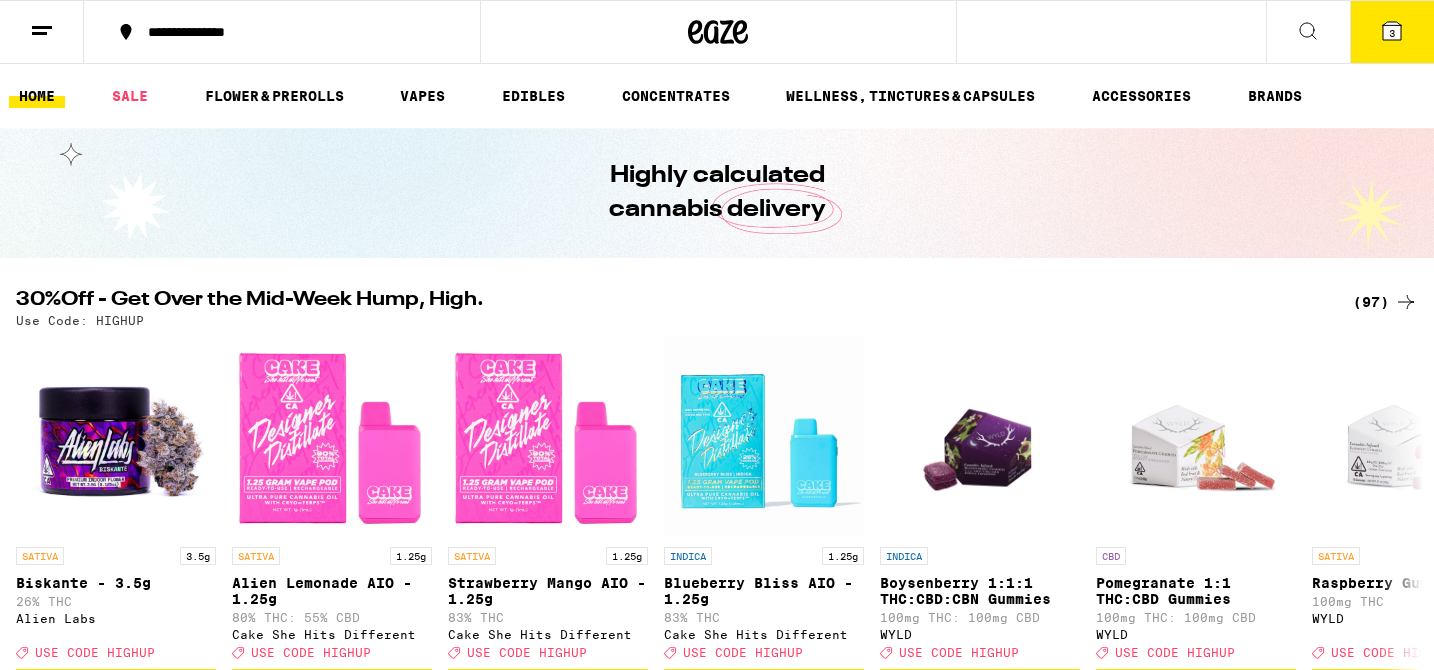 scroll, scrollTop: 0, scrollLeft: 0, axis: both 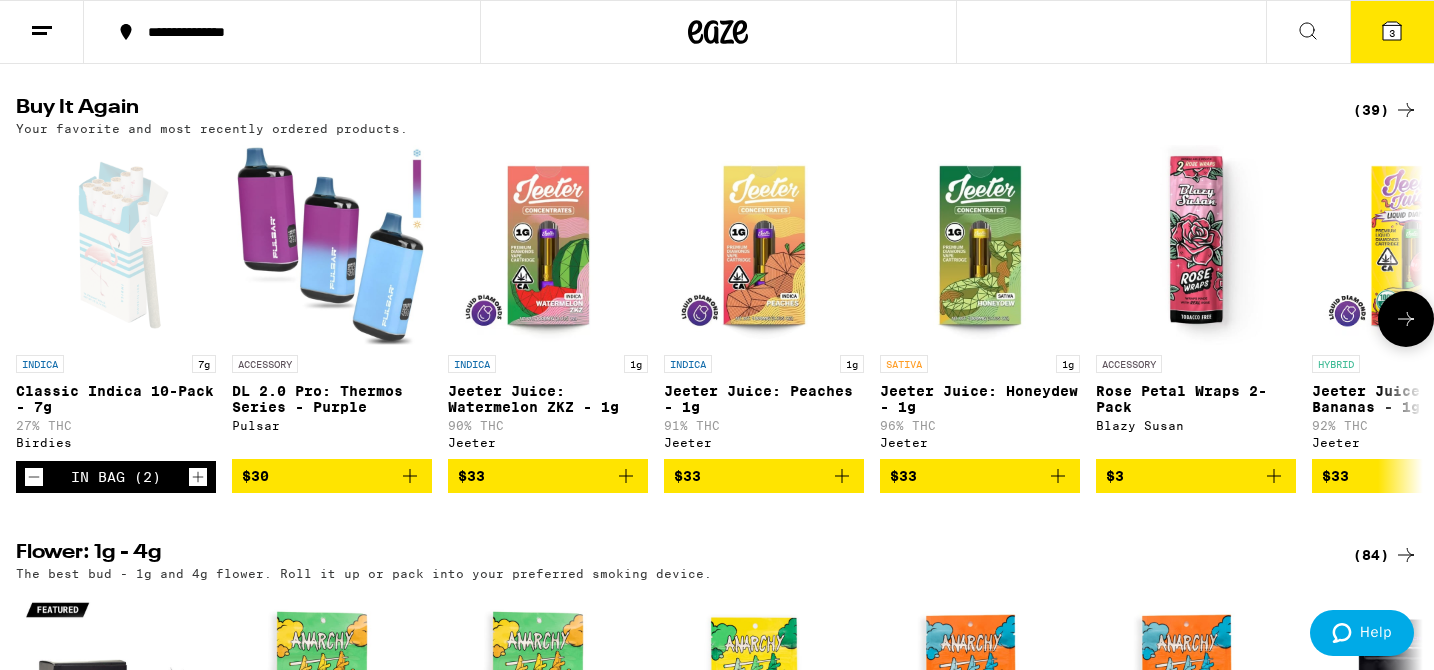 click 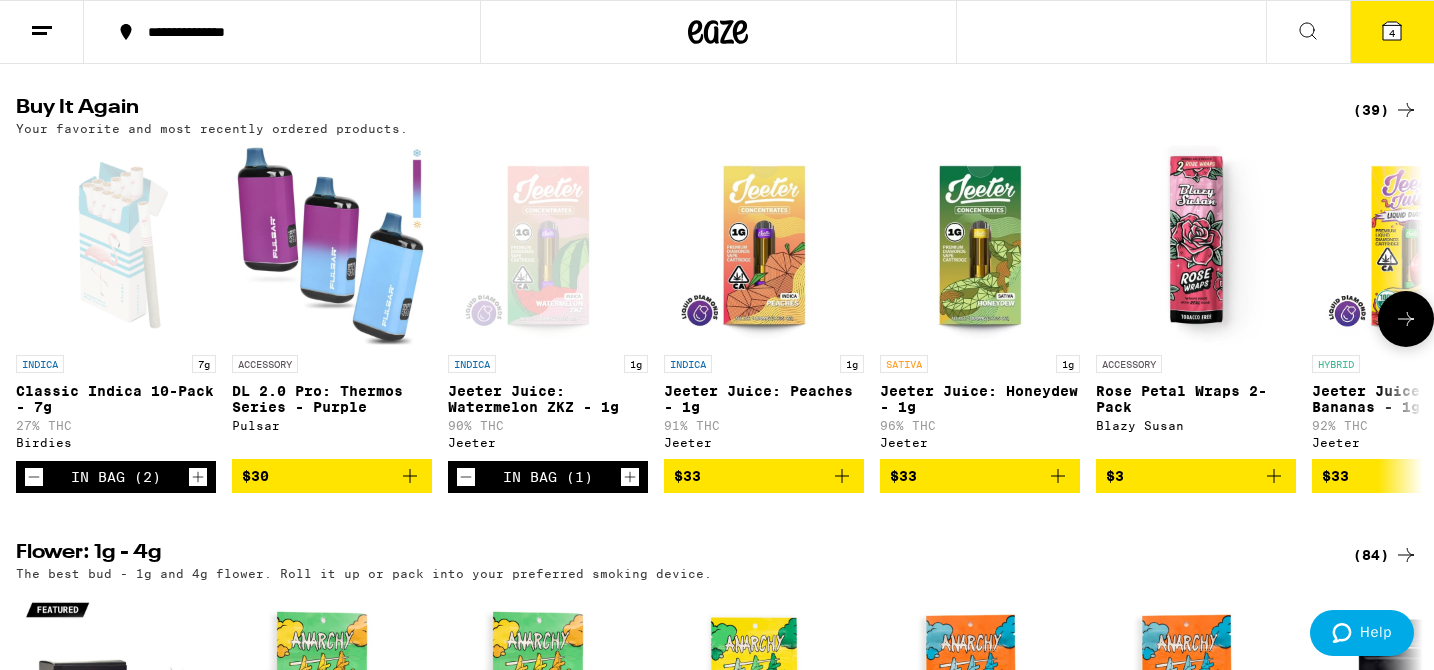 click on "$33" at bounding box center [764, 476] 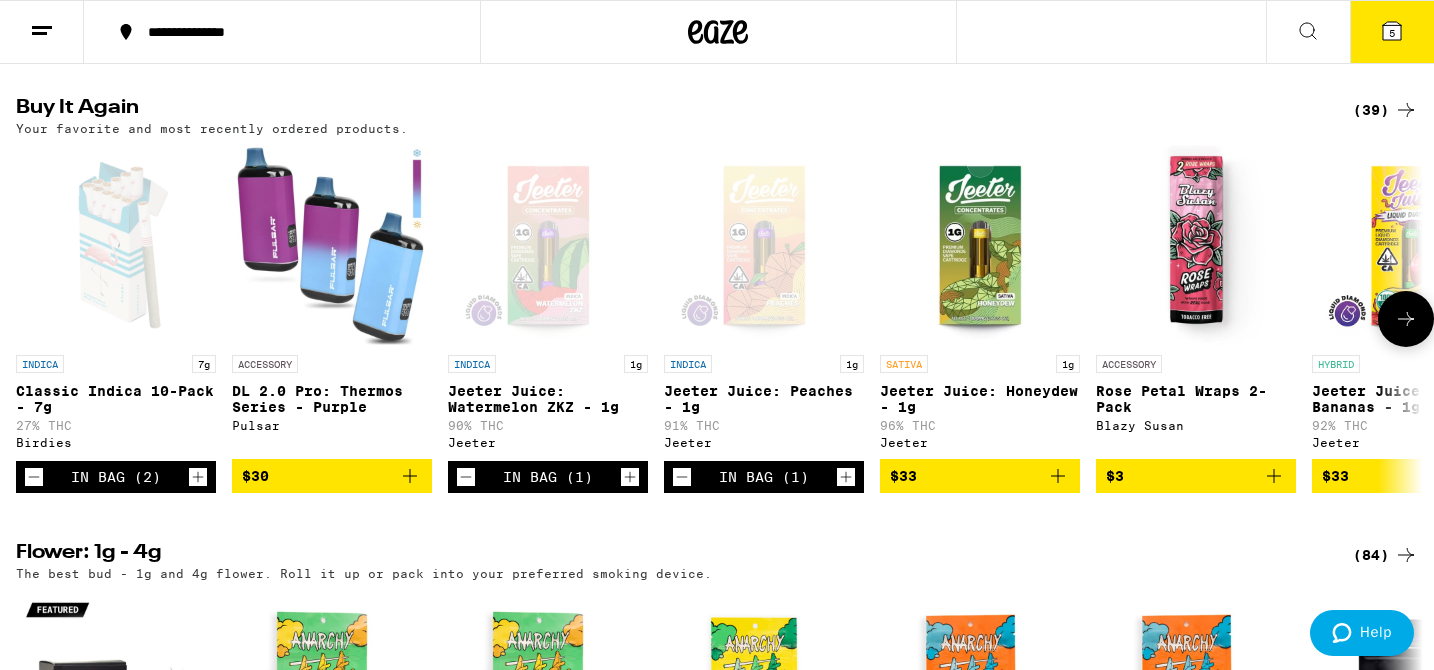 click 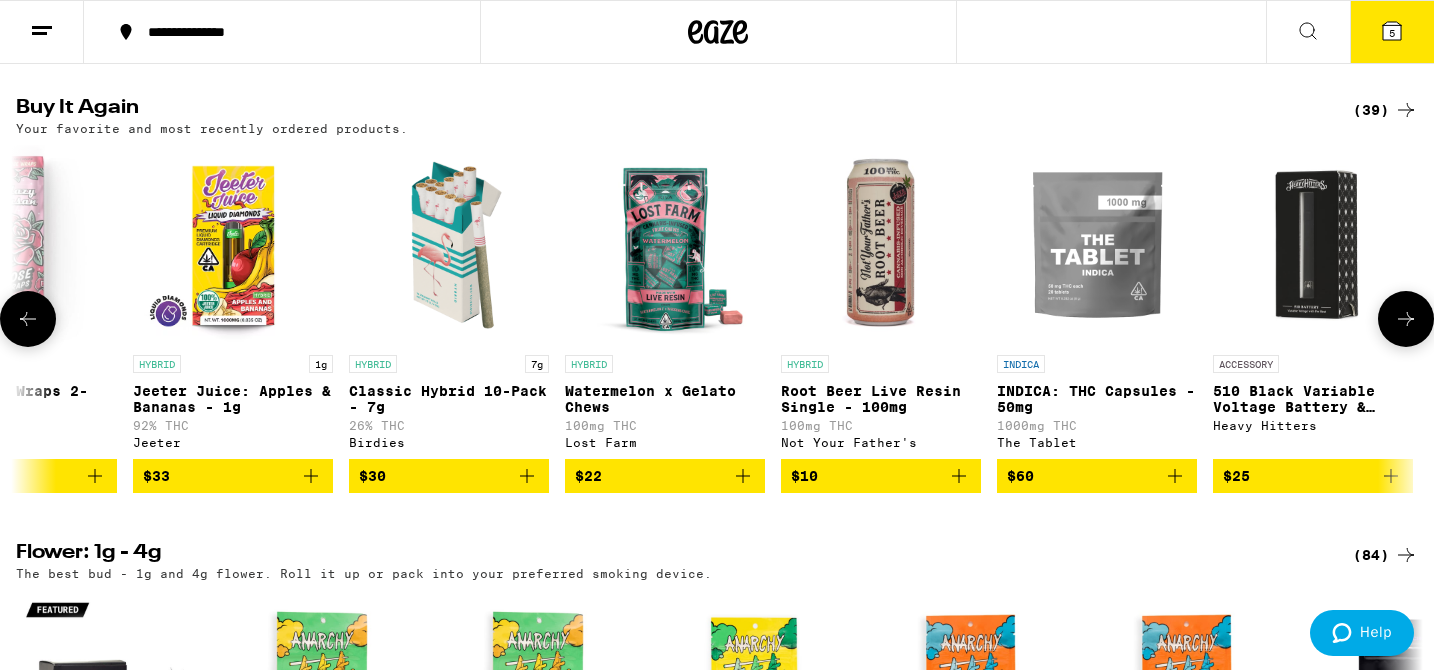 scroll, scrollTop: 0, scrollLeft: 1184, axis: horizontal 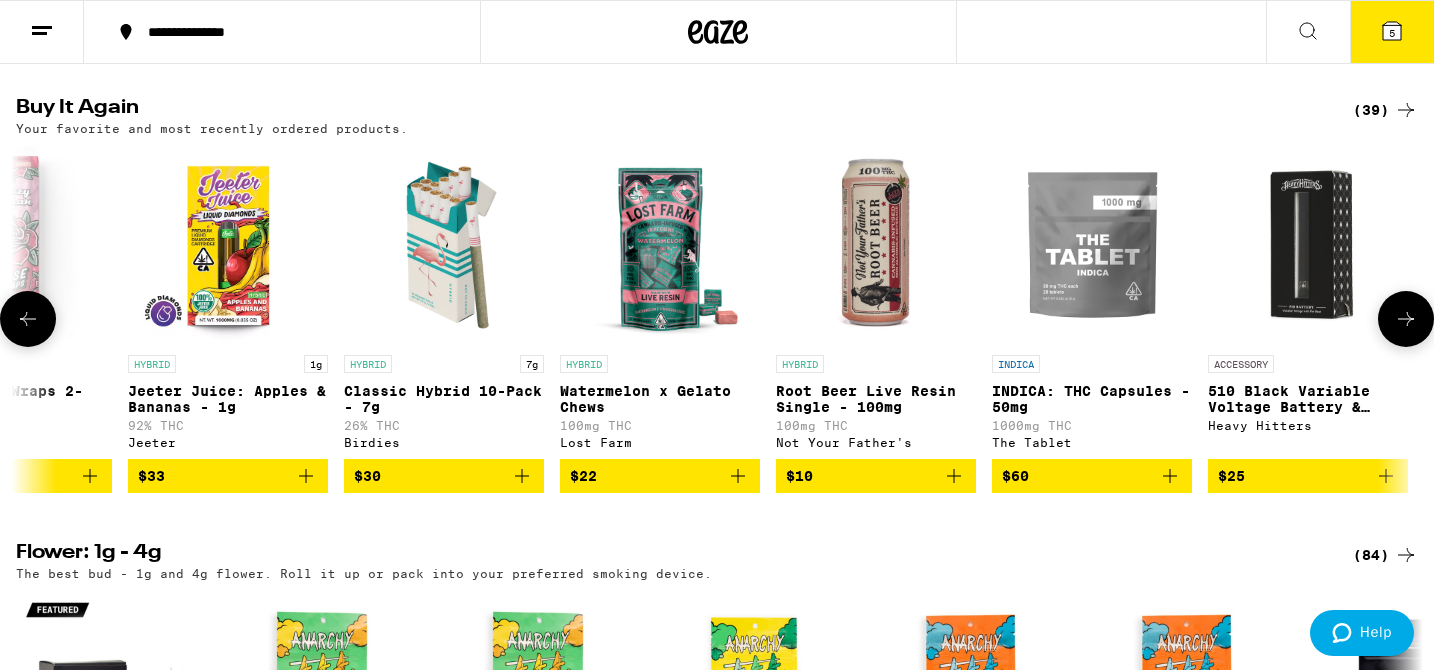 click at bounding box center (28, 319) 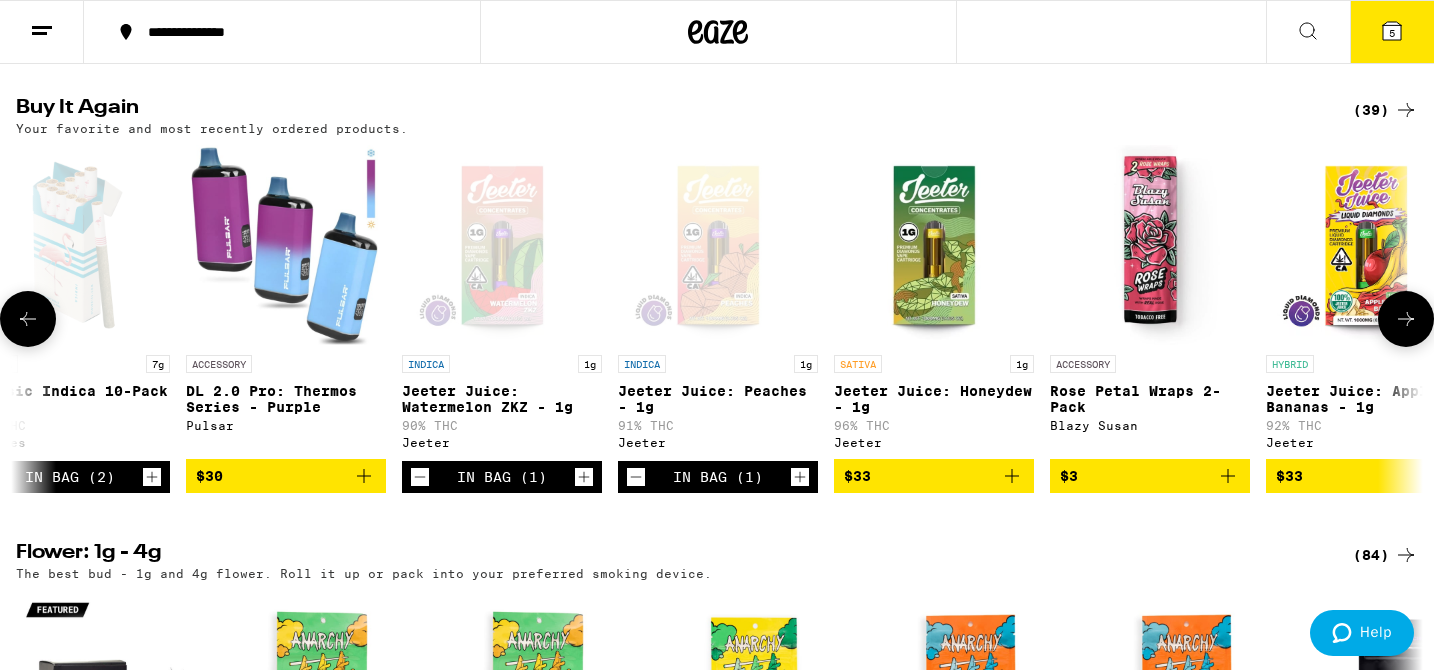 scroll, scrollTop: 0, scrollLeft: 0, axis: both 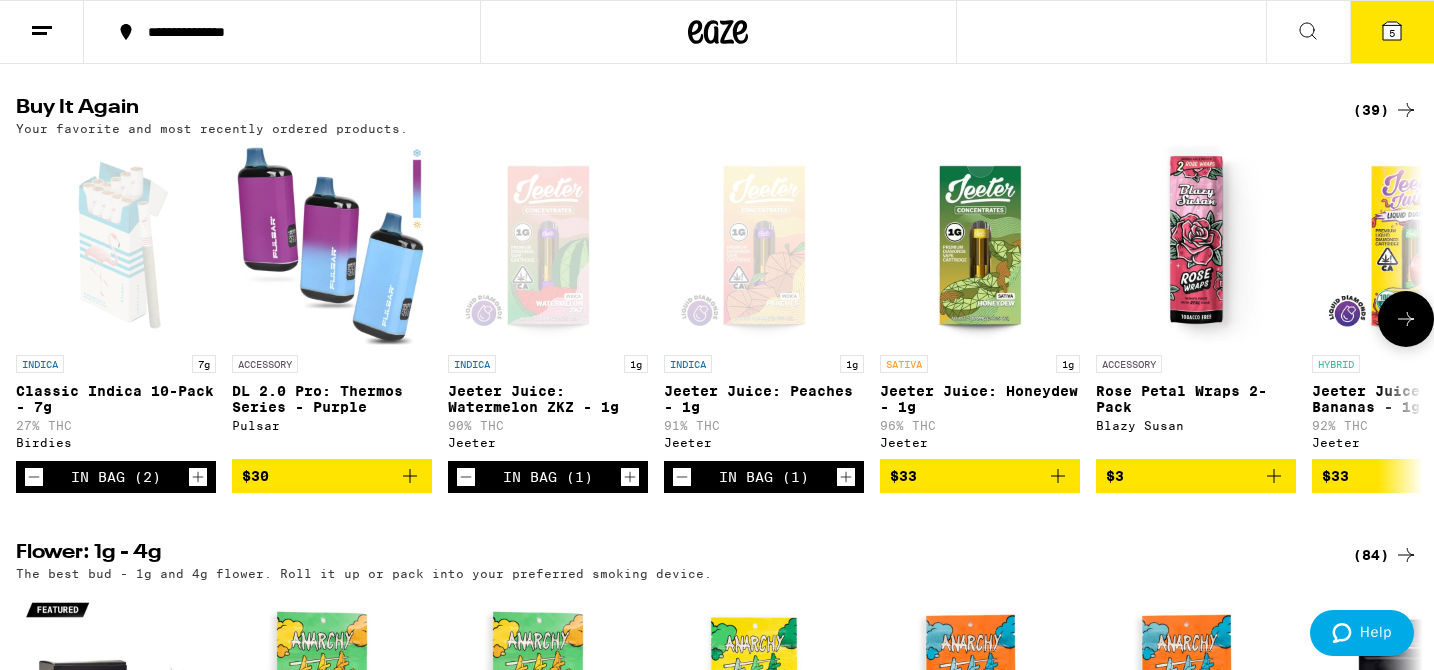 click 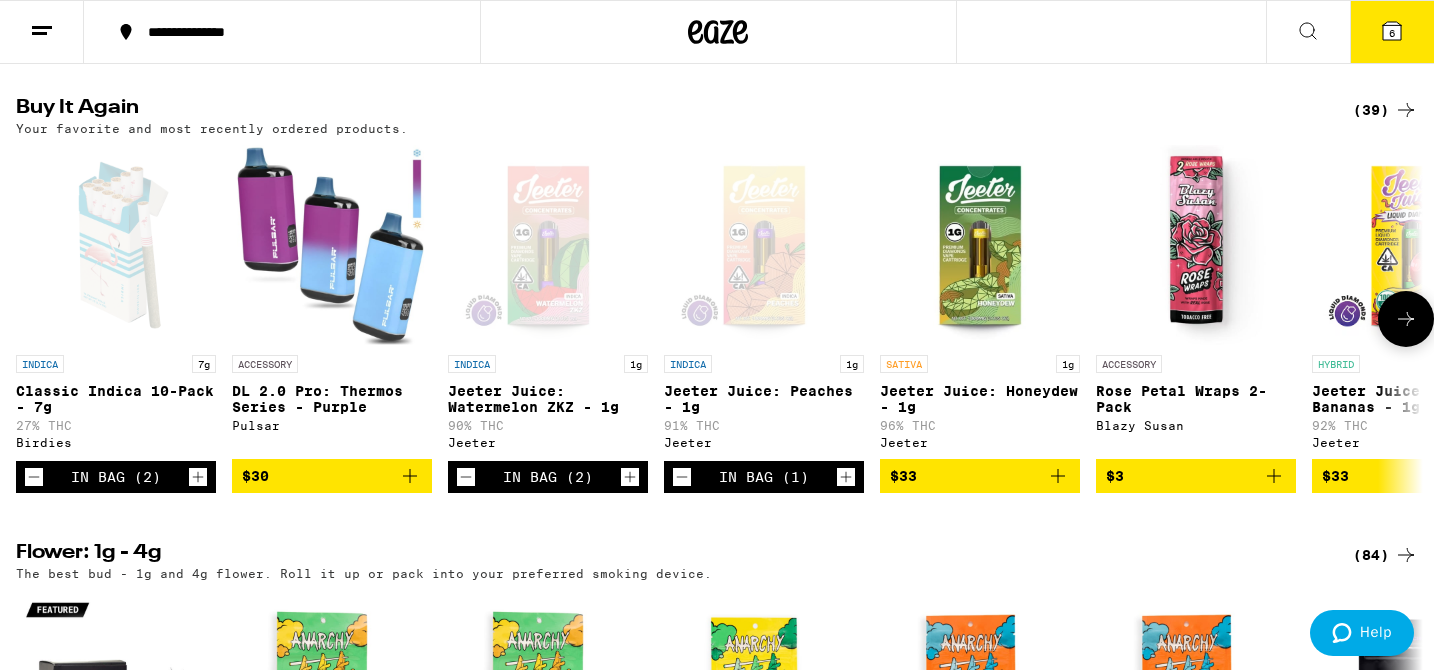 click 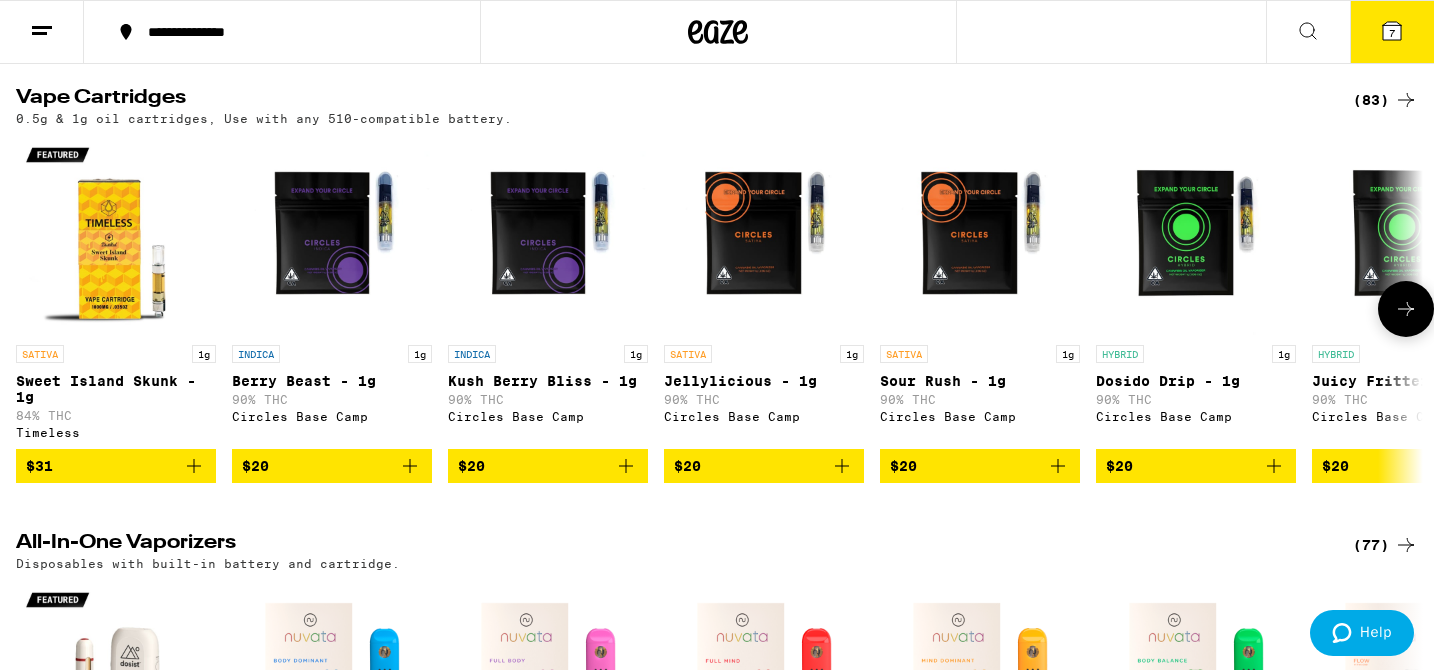 scroll, scrollTop: 2002, scrollLeft: 0, axis: vertical 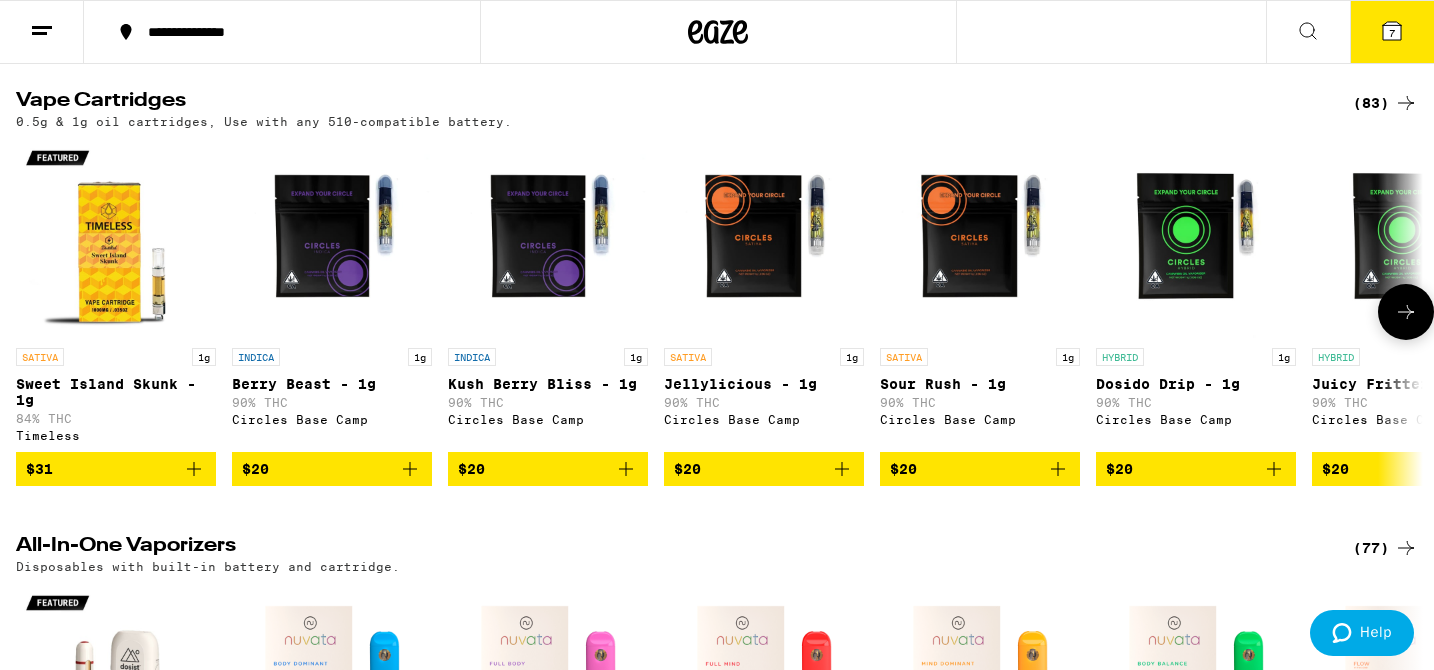 click 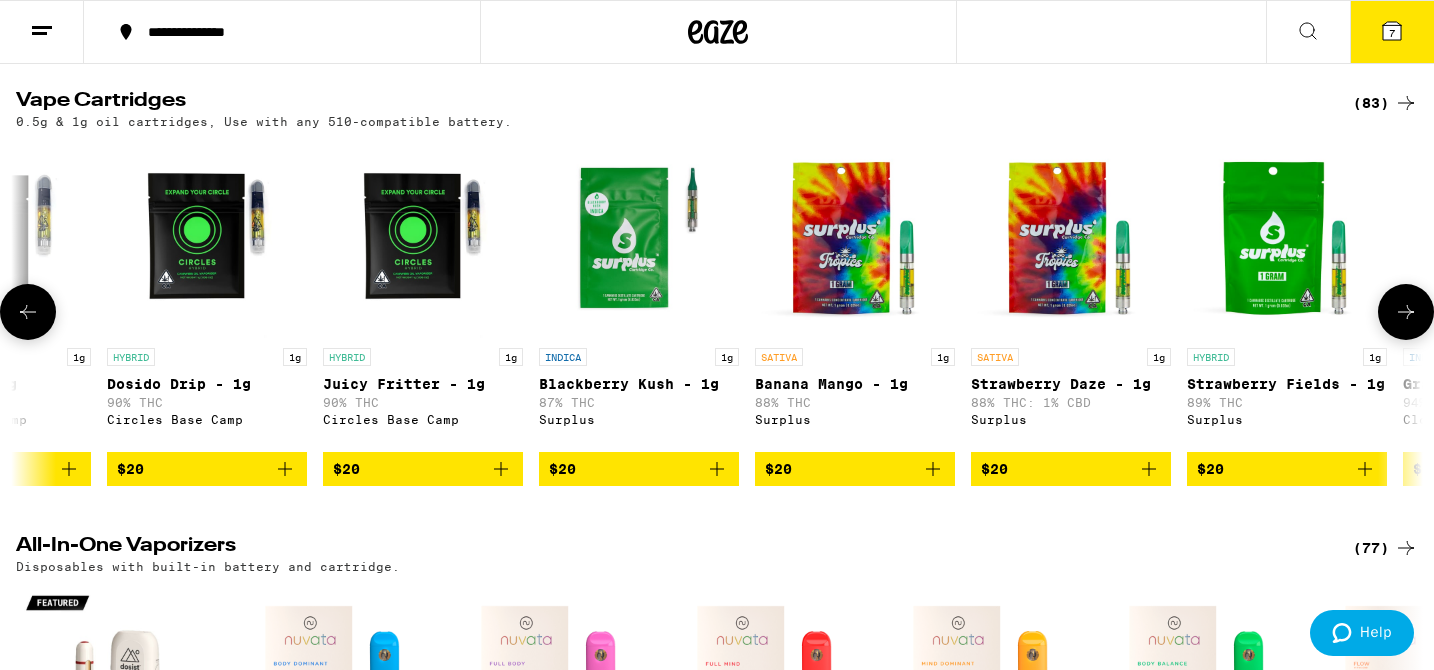 scroll, scrollTop: 0, scrollLeft: 1184, axis: horizontal 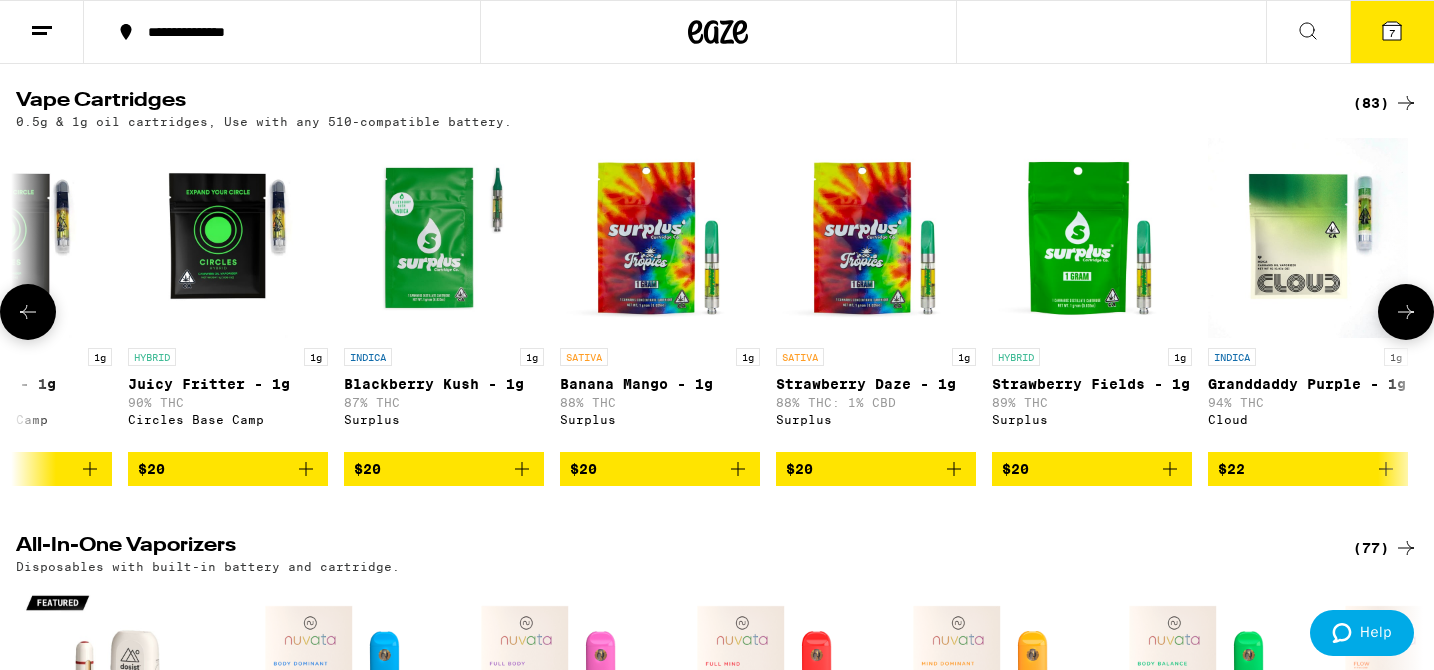 click 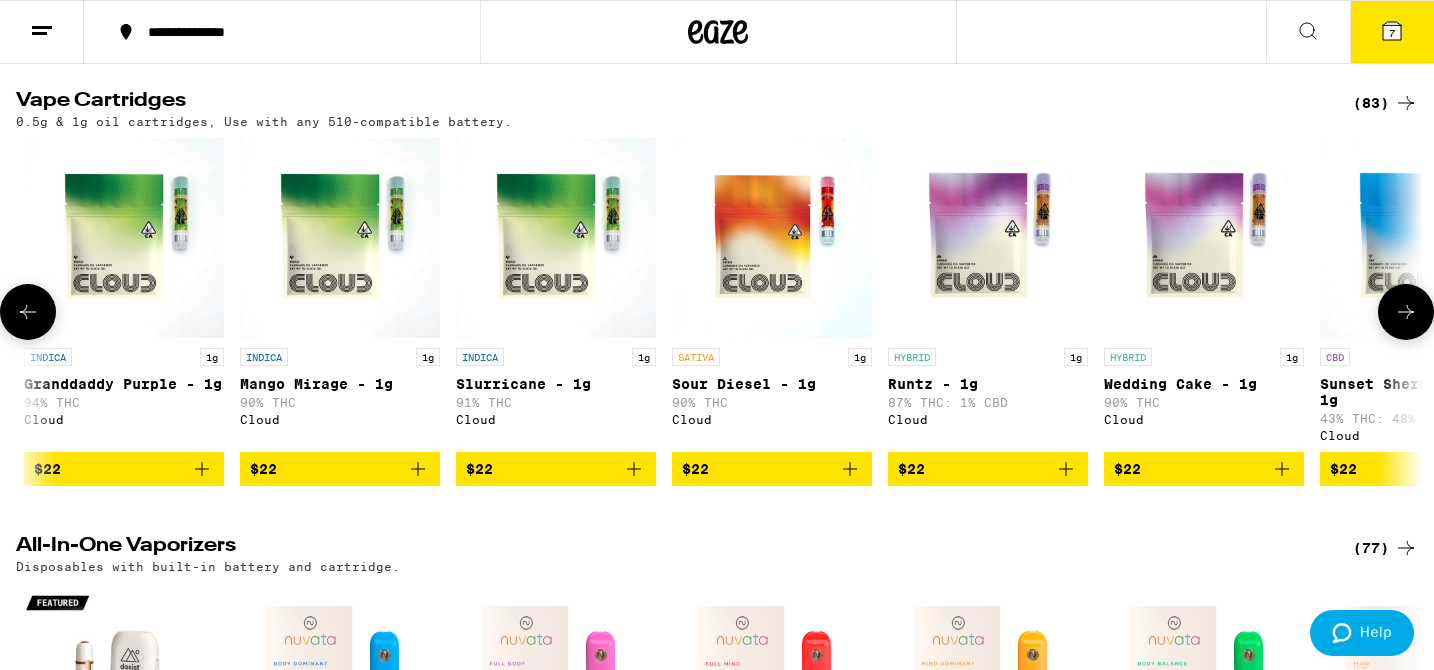 click 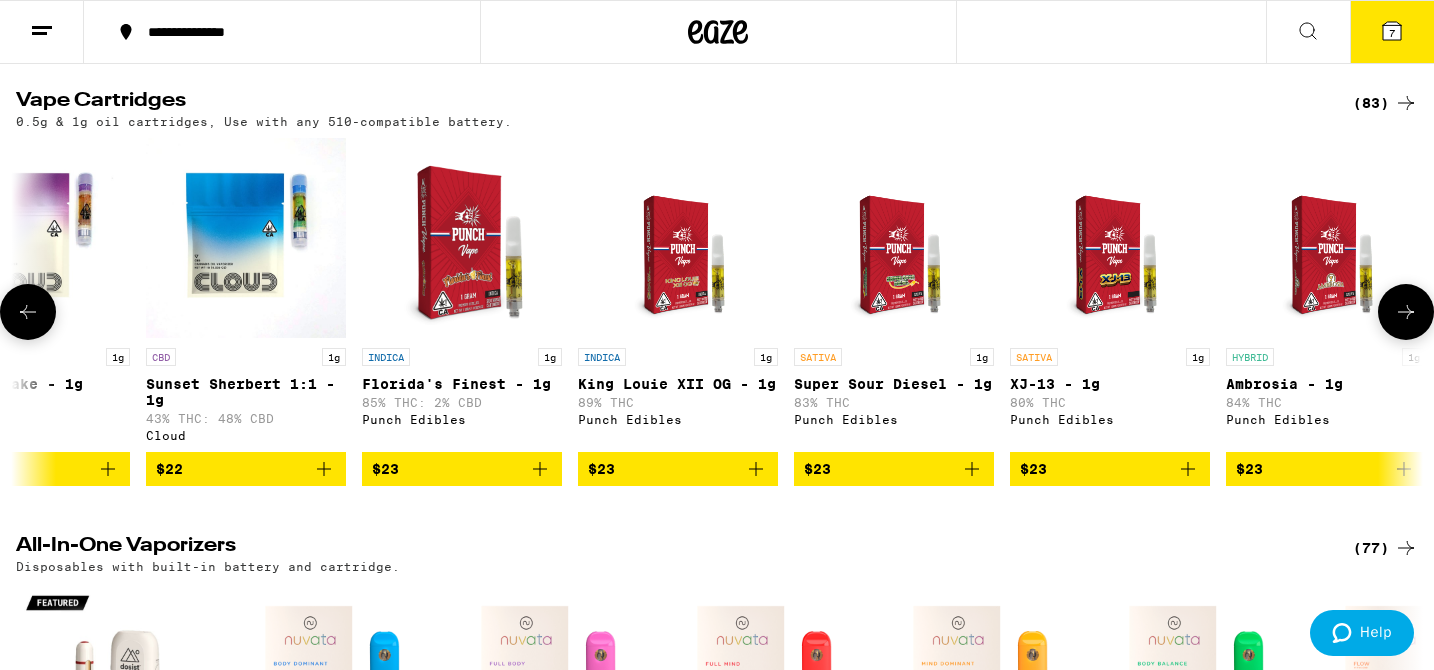 scroll, scrollTop: 0, scrollLeft: 3552, axis: horizontal 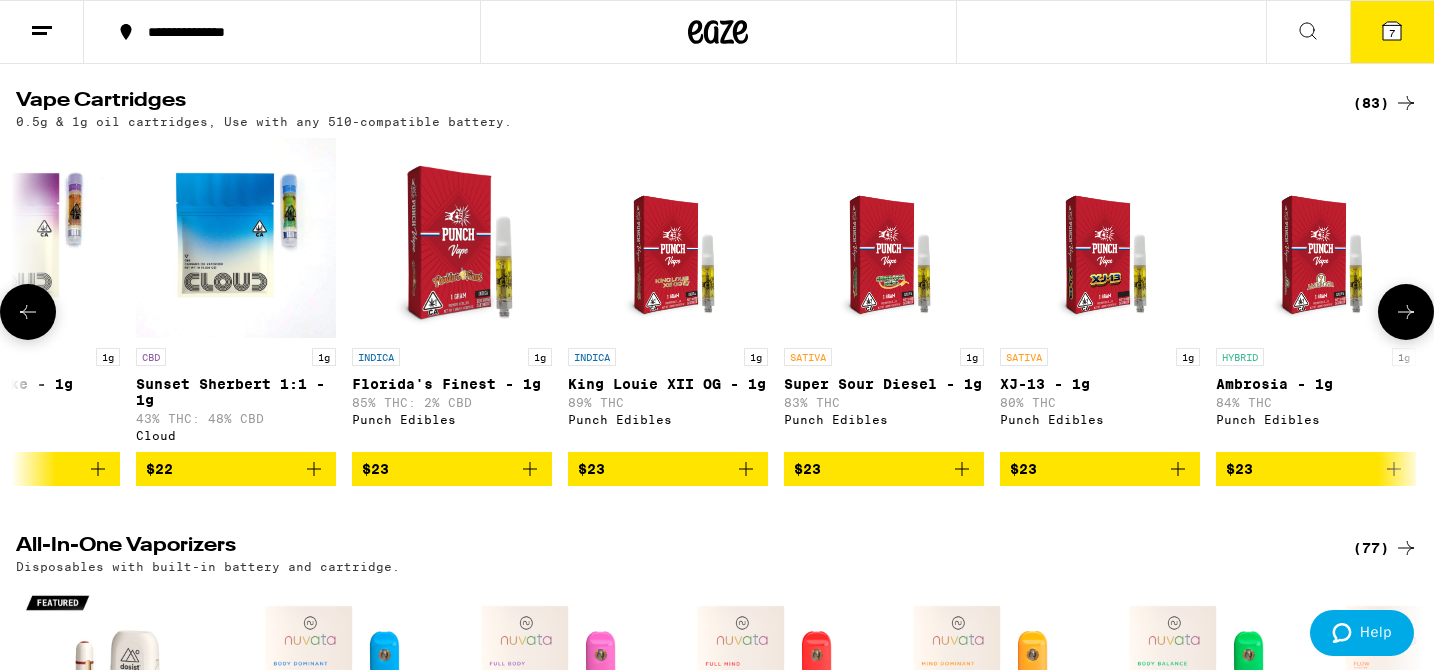 click 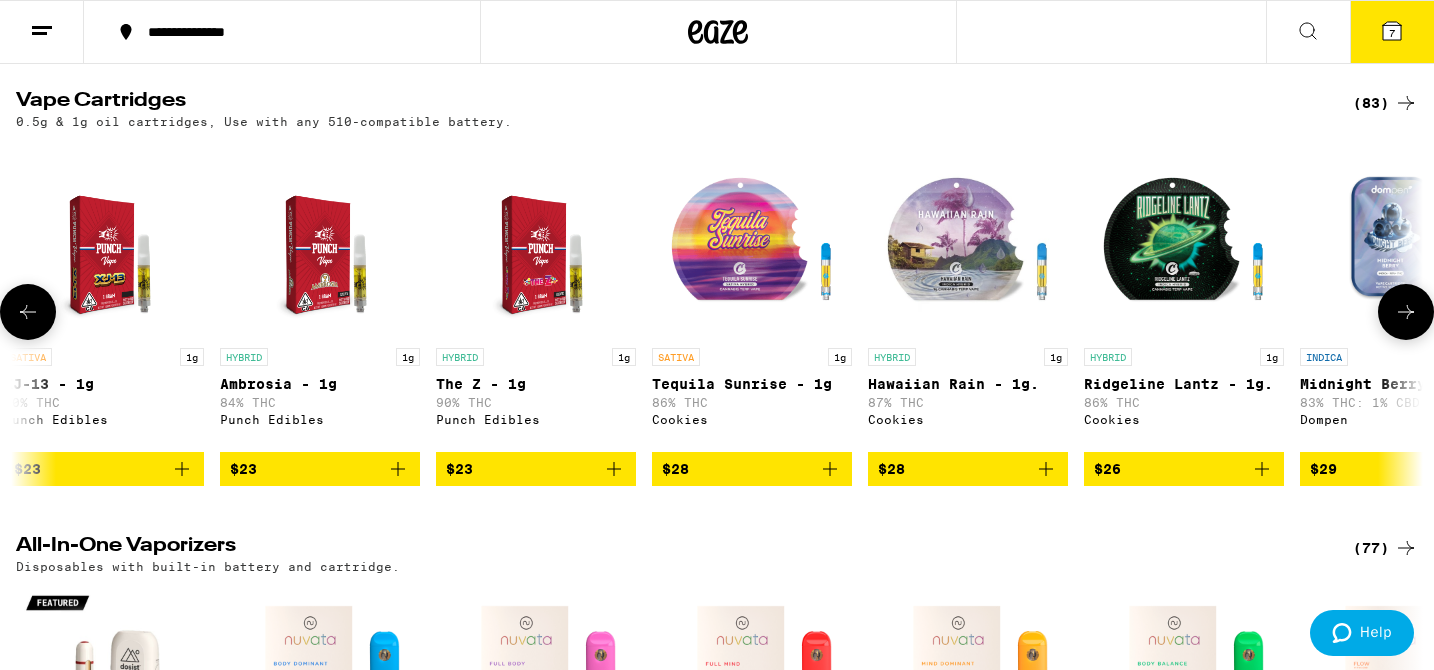 scroll, scrollTop: 0, scrollLeft: 4736, axis: horizontal 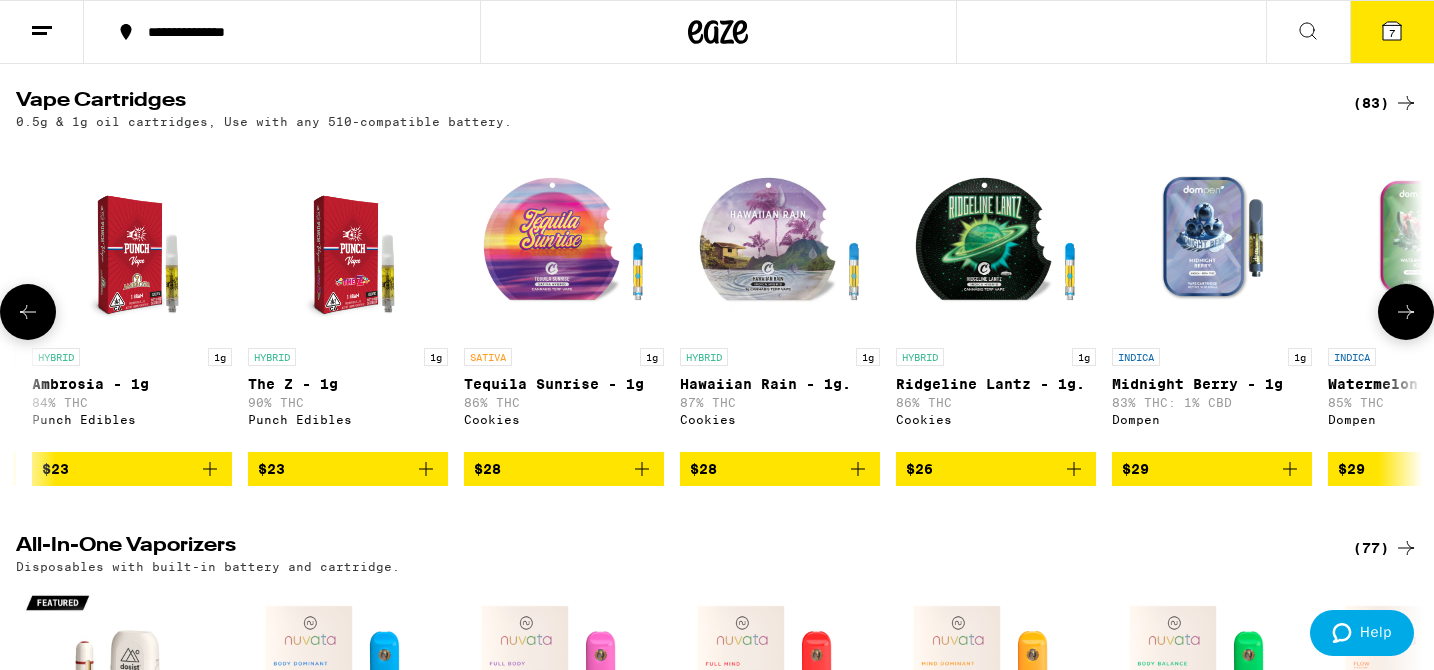 click 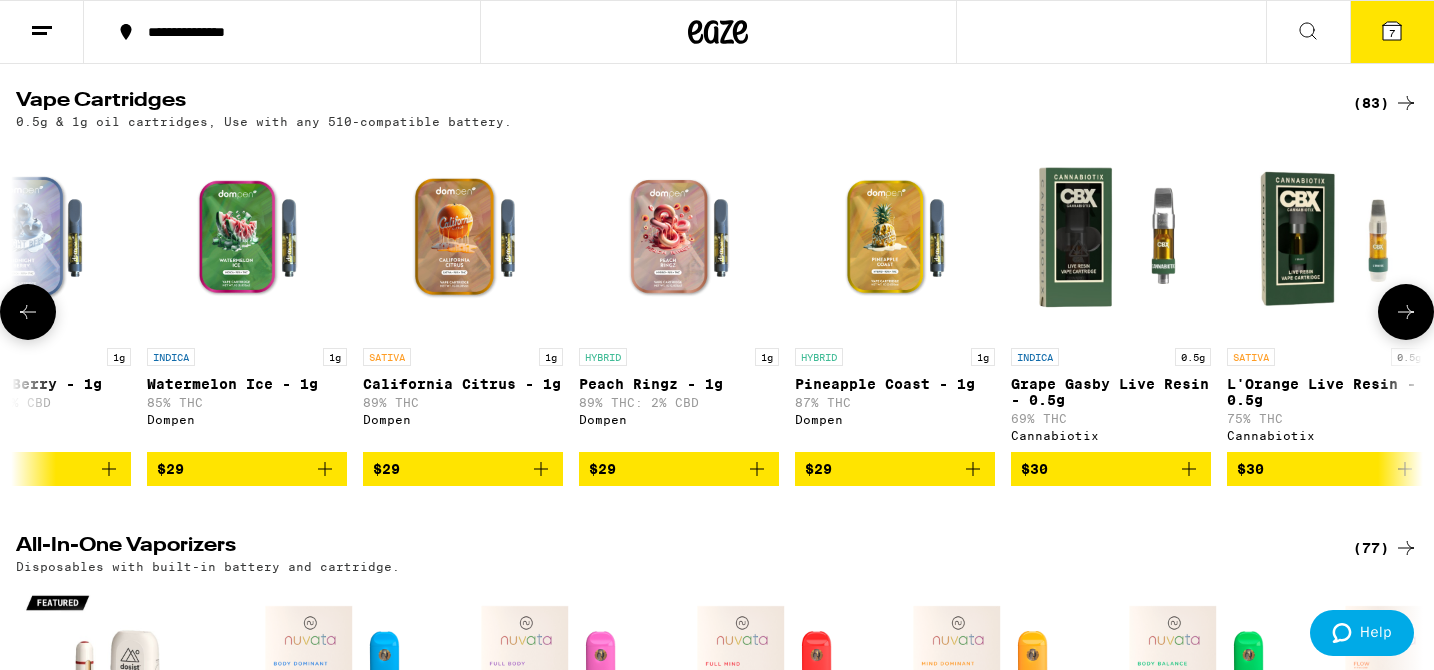 scroll, scrollTop: 0, scrollLeft: 5920, axis: horizontal 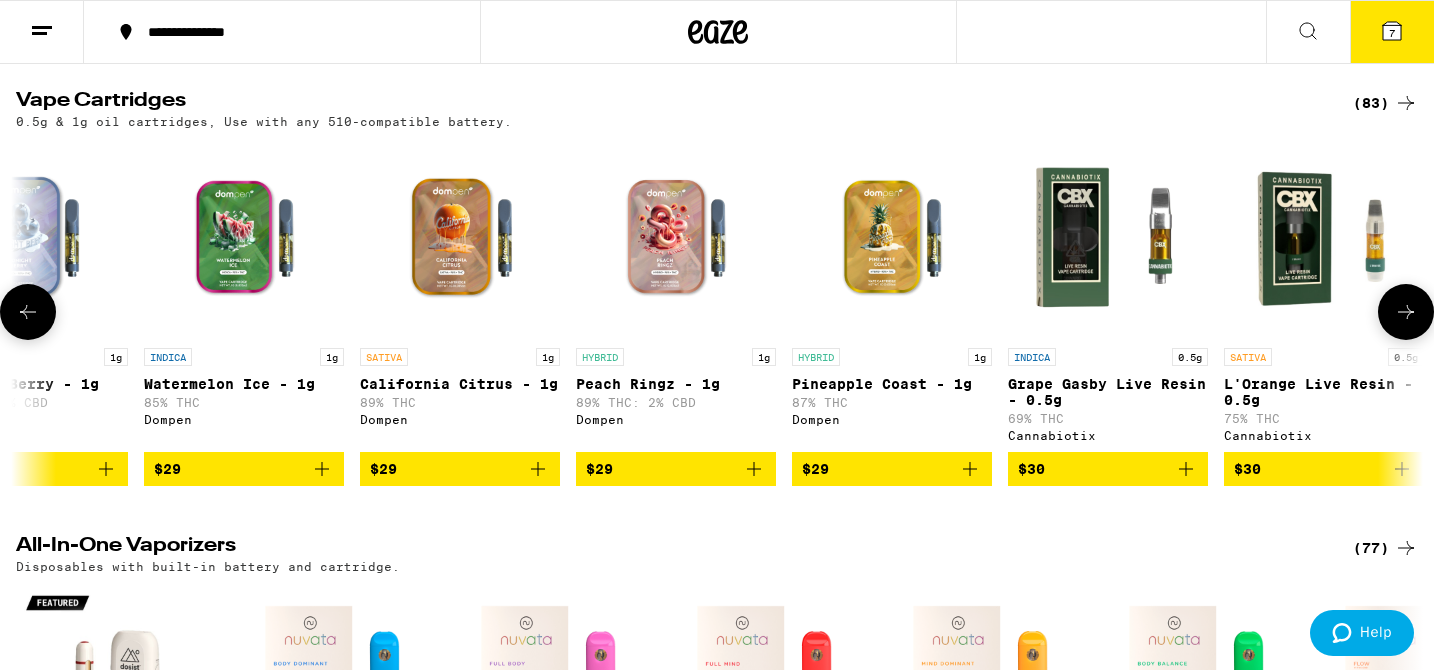 click 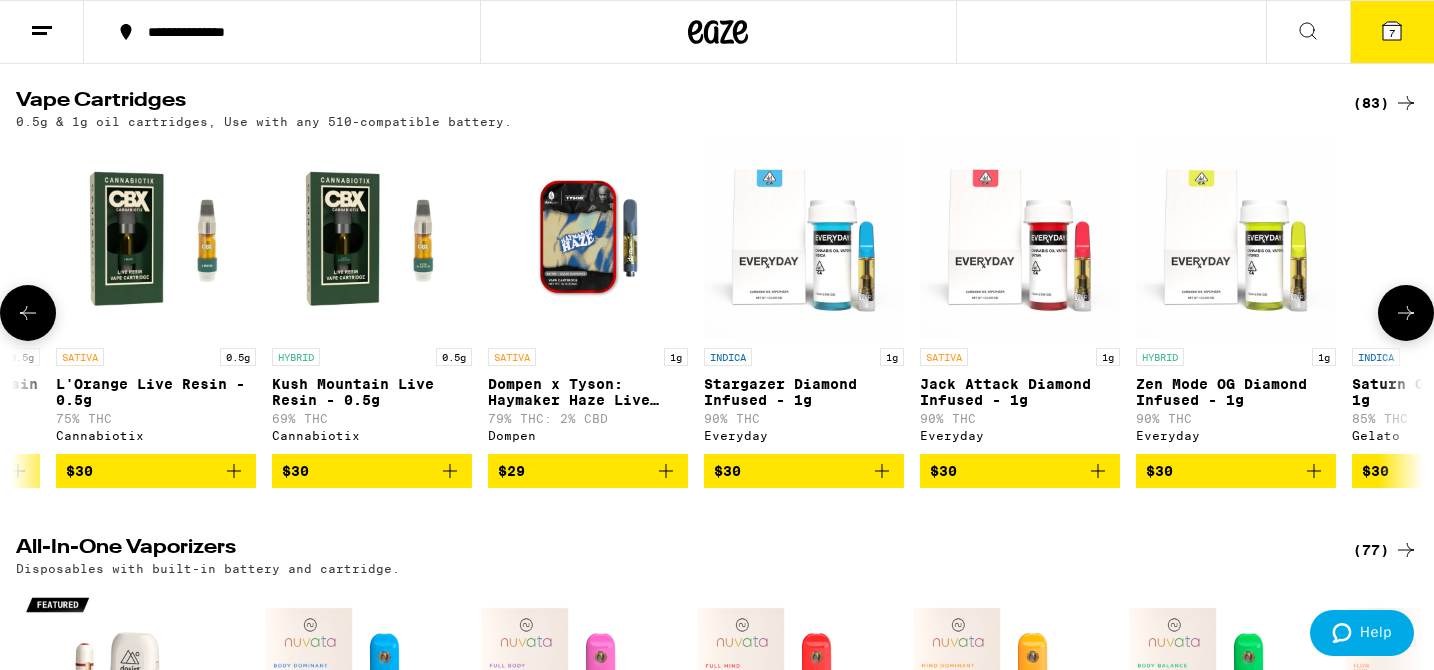 scroll, scrollTop: 0, scrollLeft: 7104, axis: horizontal 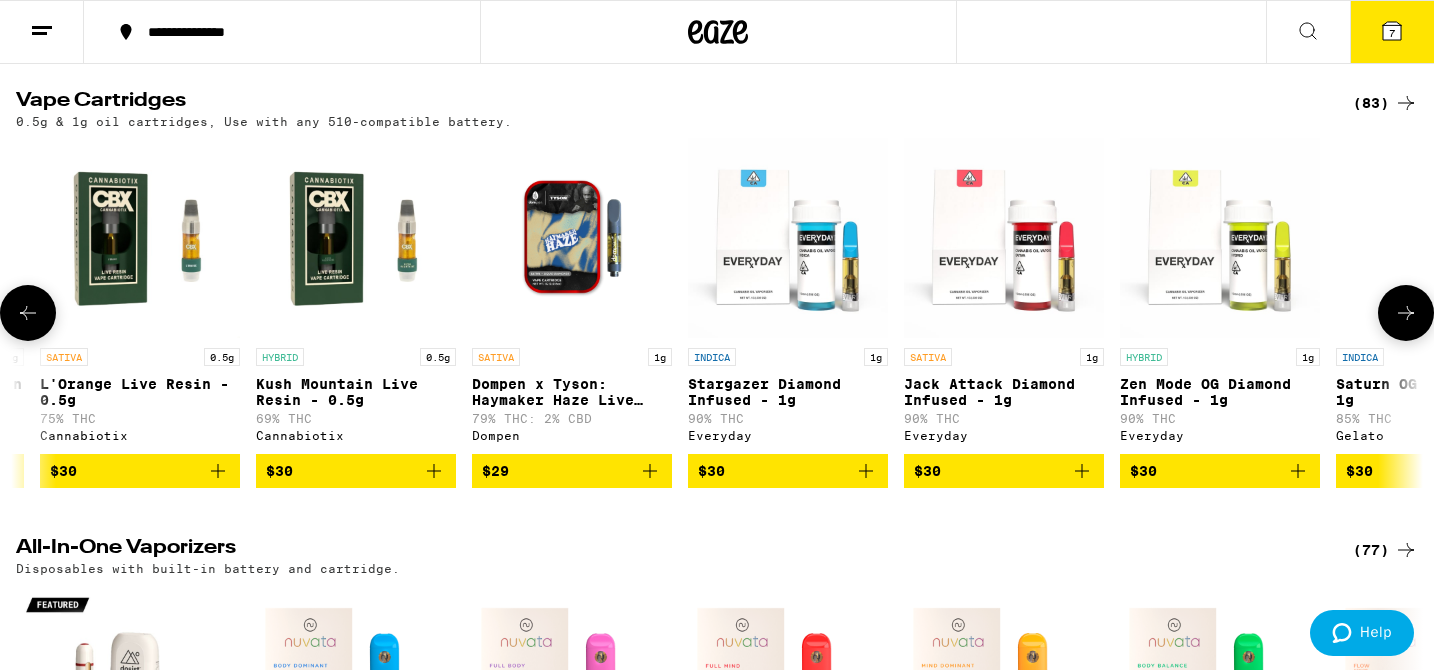 click 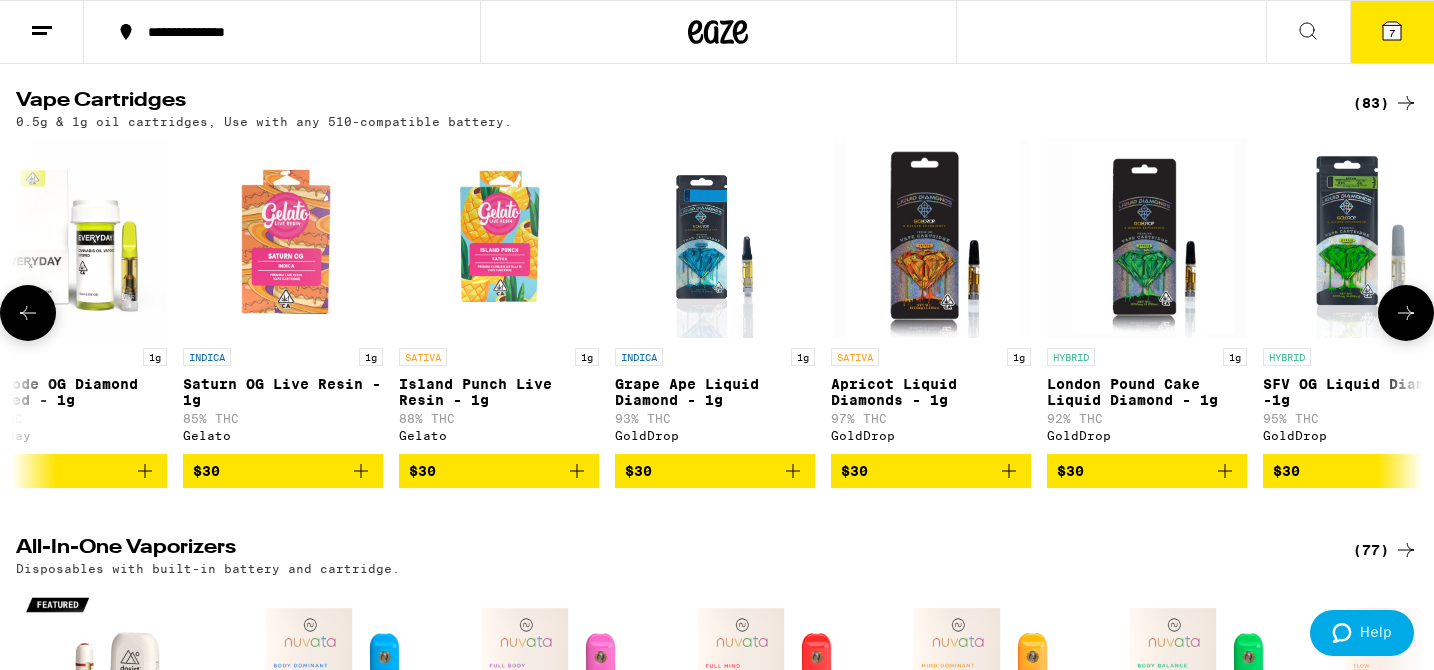 scroll, scrollTop: 0, scrollLeft: 8288, axis: horizontal 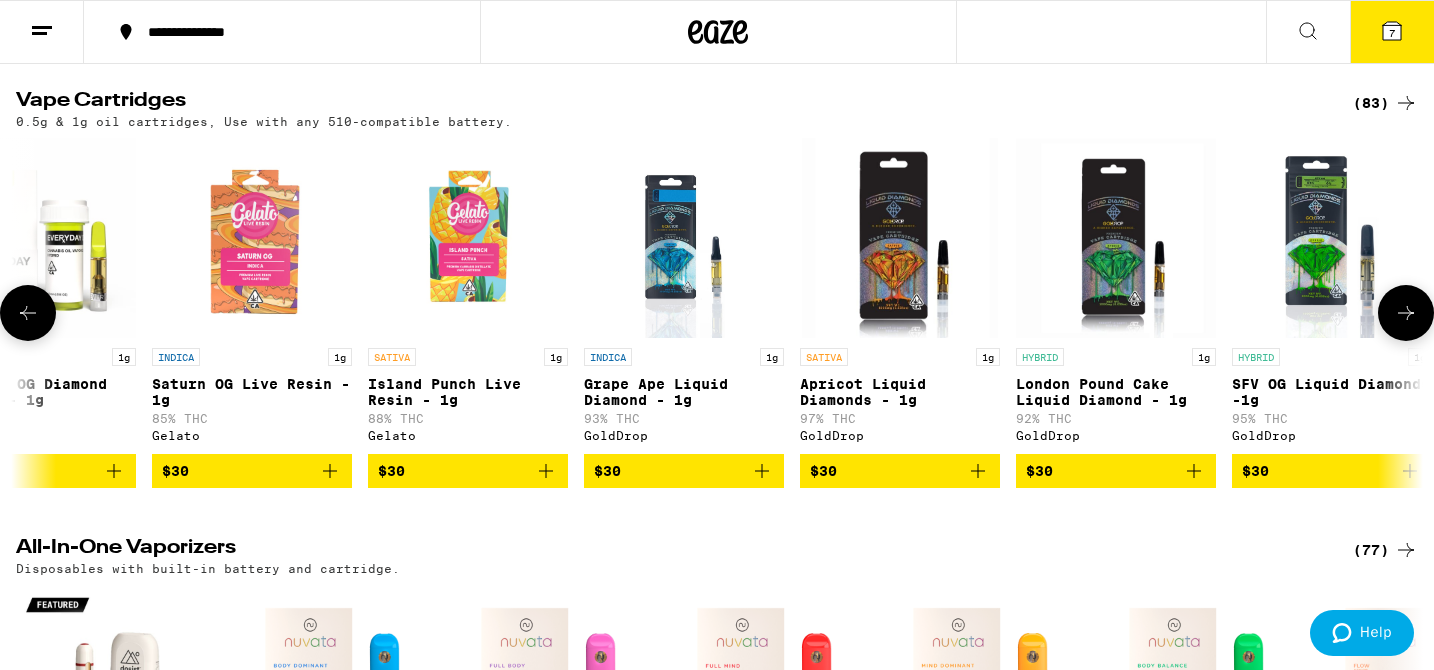 click 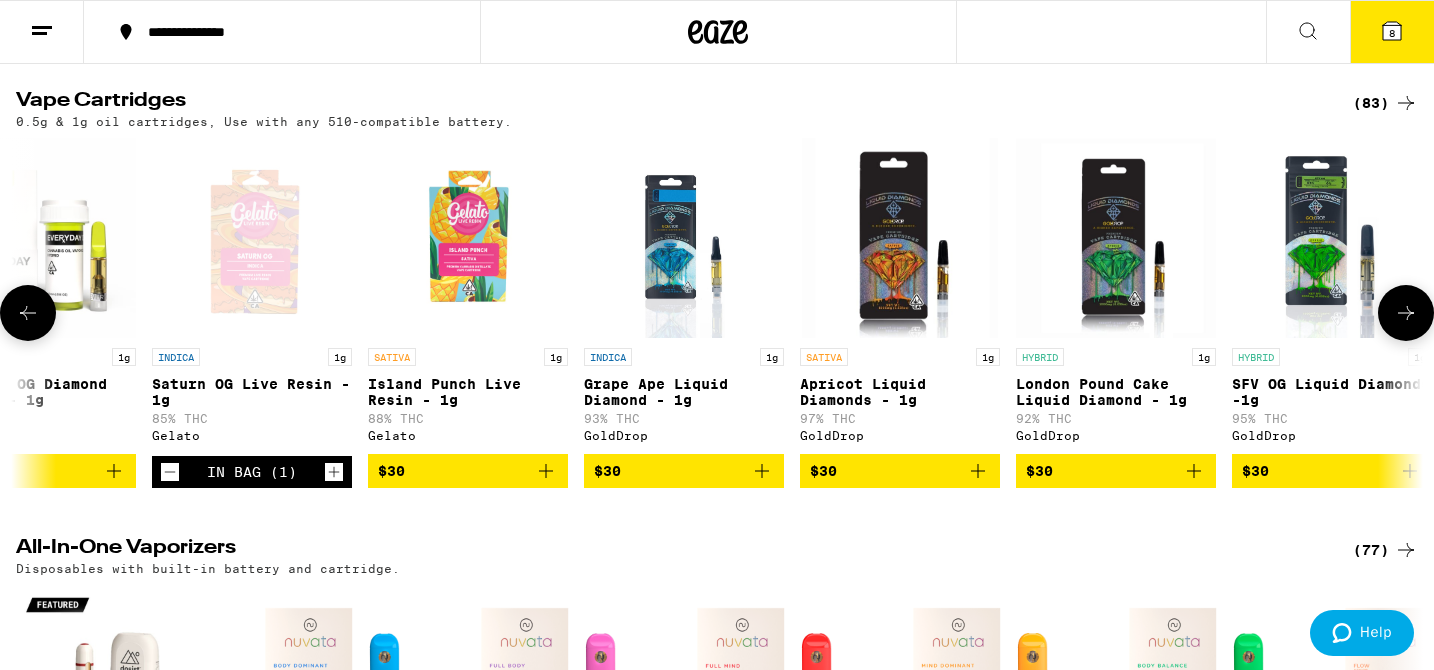 click 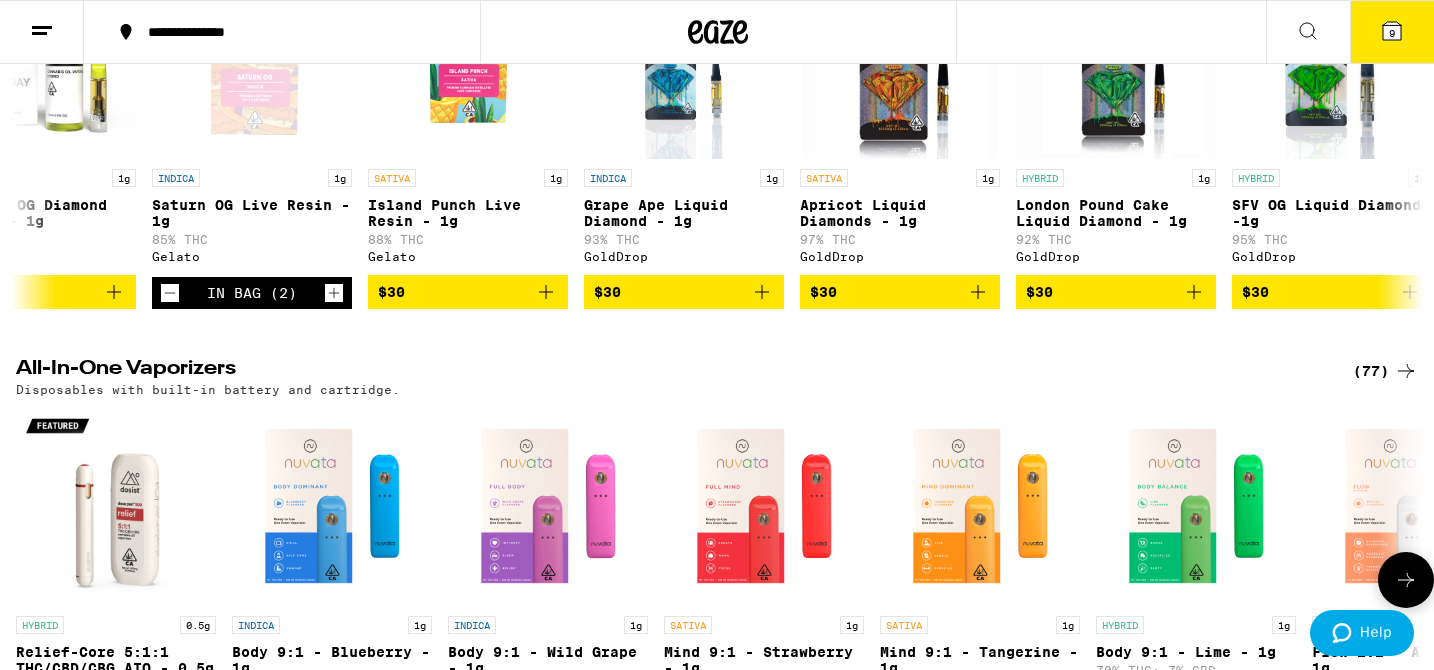 scroll, scrollTop: 2182, scrollLeft: 0, axis: vertical 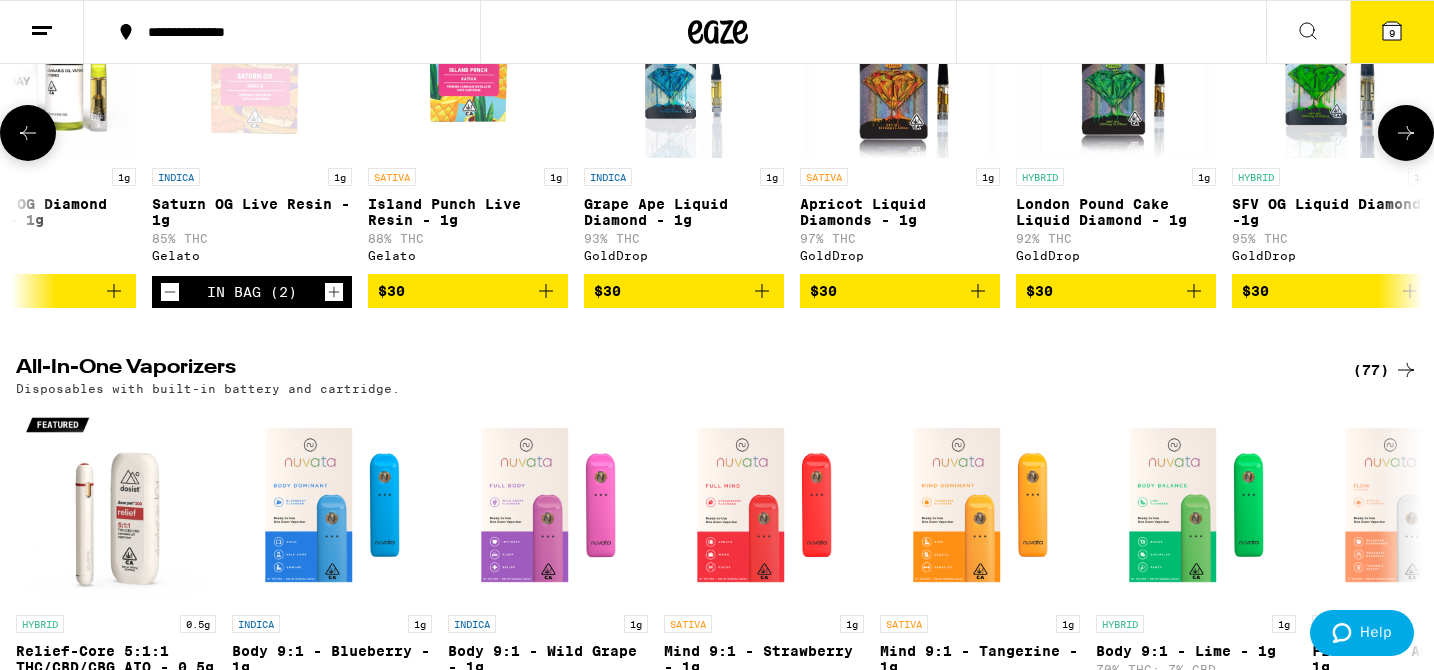 click 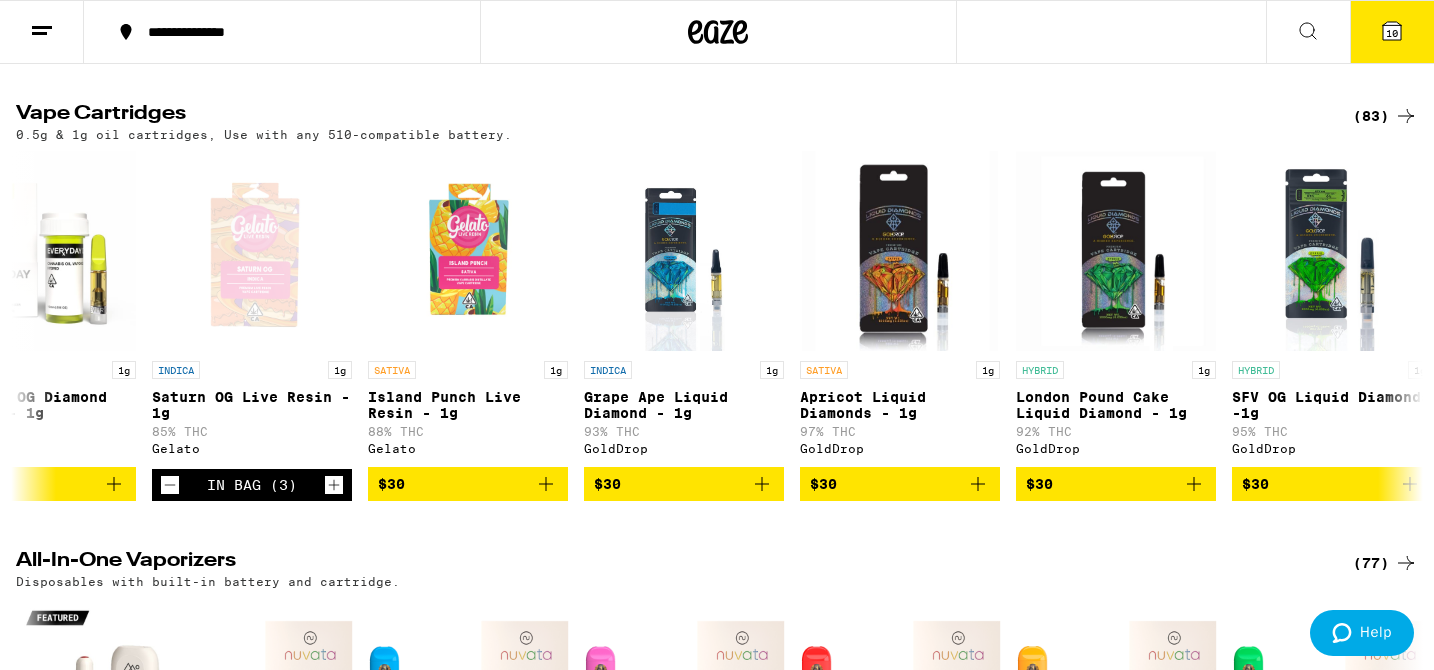 scroll, scrollTop: 2039, scrollLeft: 0, axis: vertical 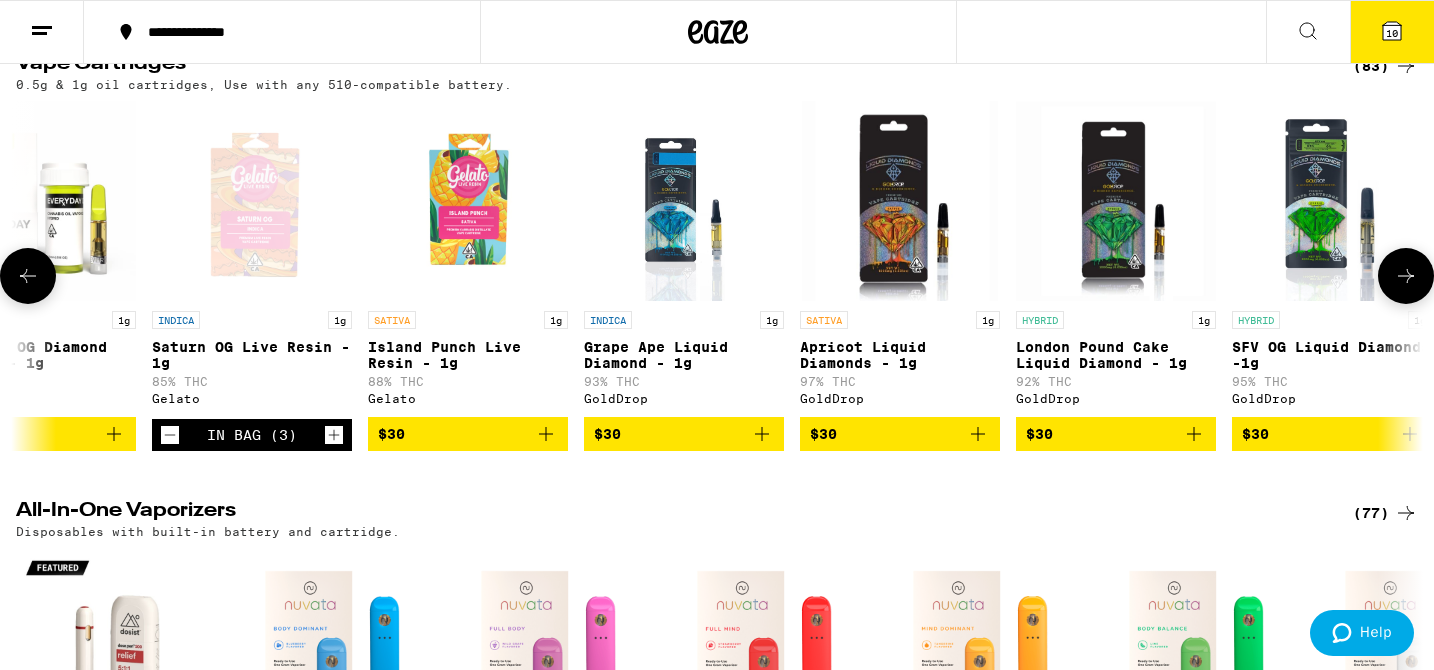 click 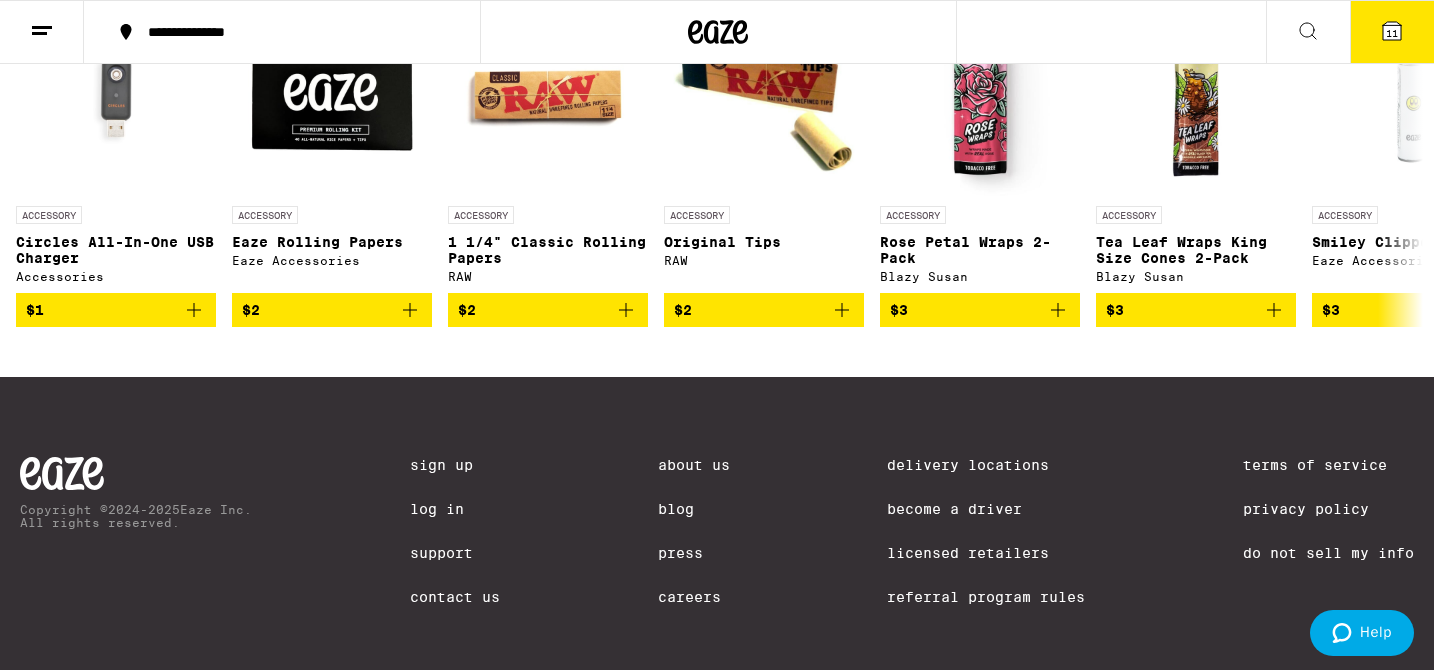 scroll, scrollTop: 8167, scrollLeft: 0, axis: vertical 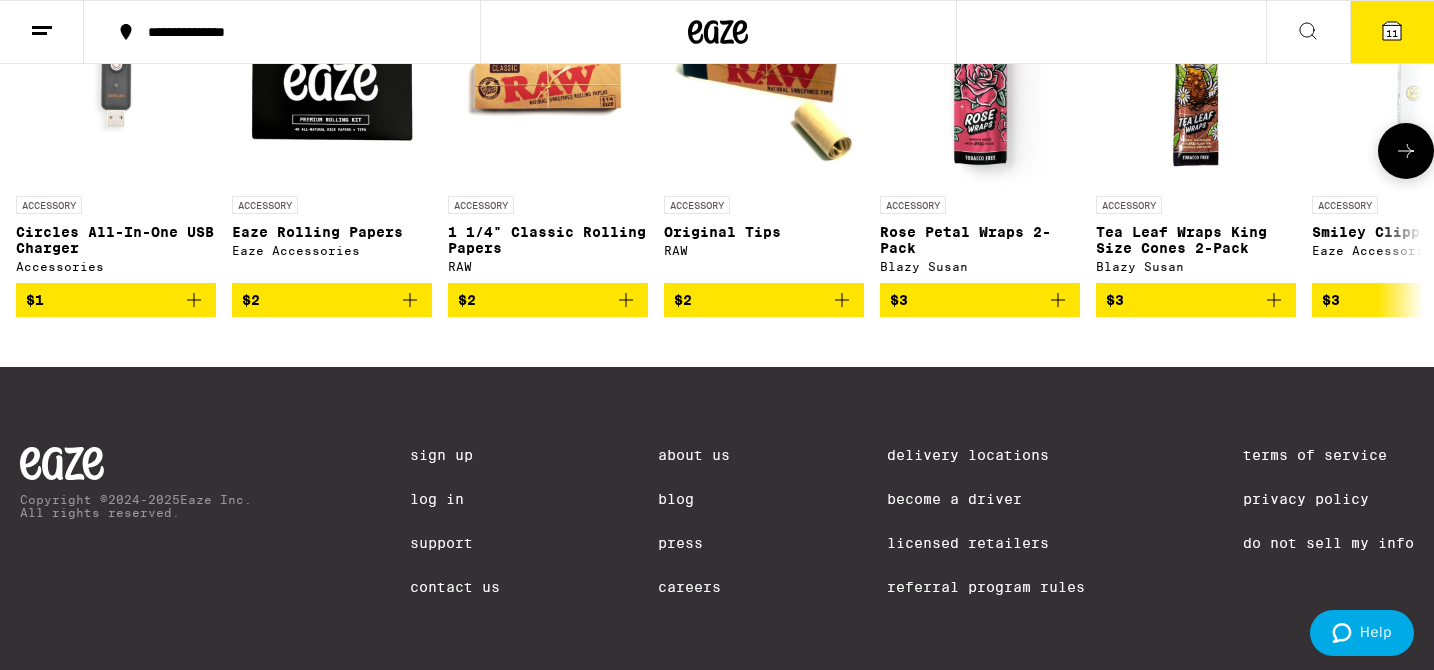click 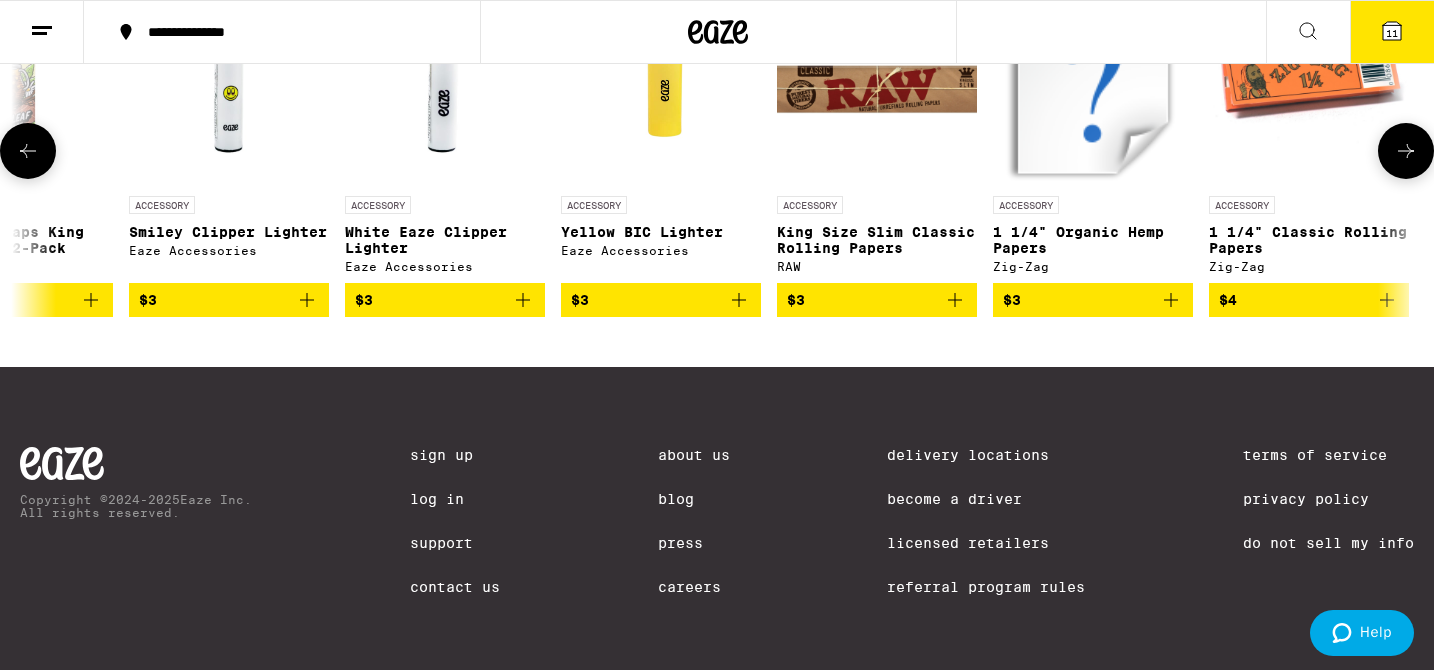 scroll, scrollTop: 0, scrollLeft: 1184, axis: horizontal 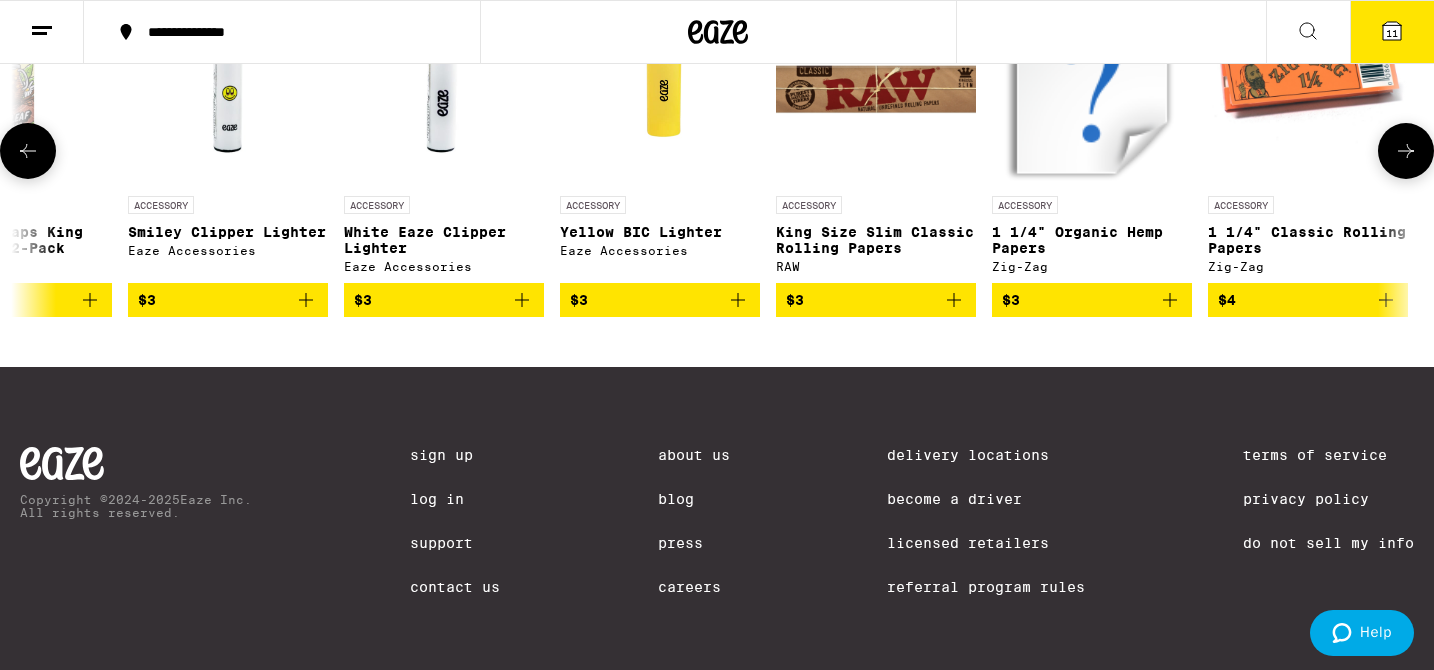 click 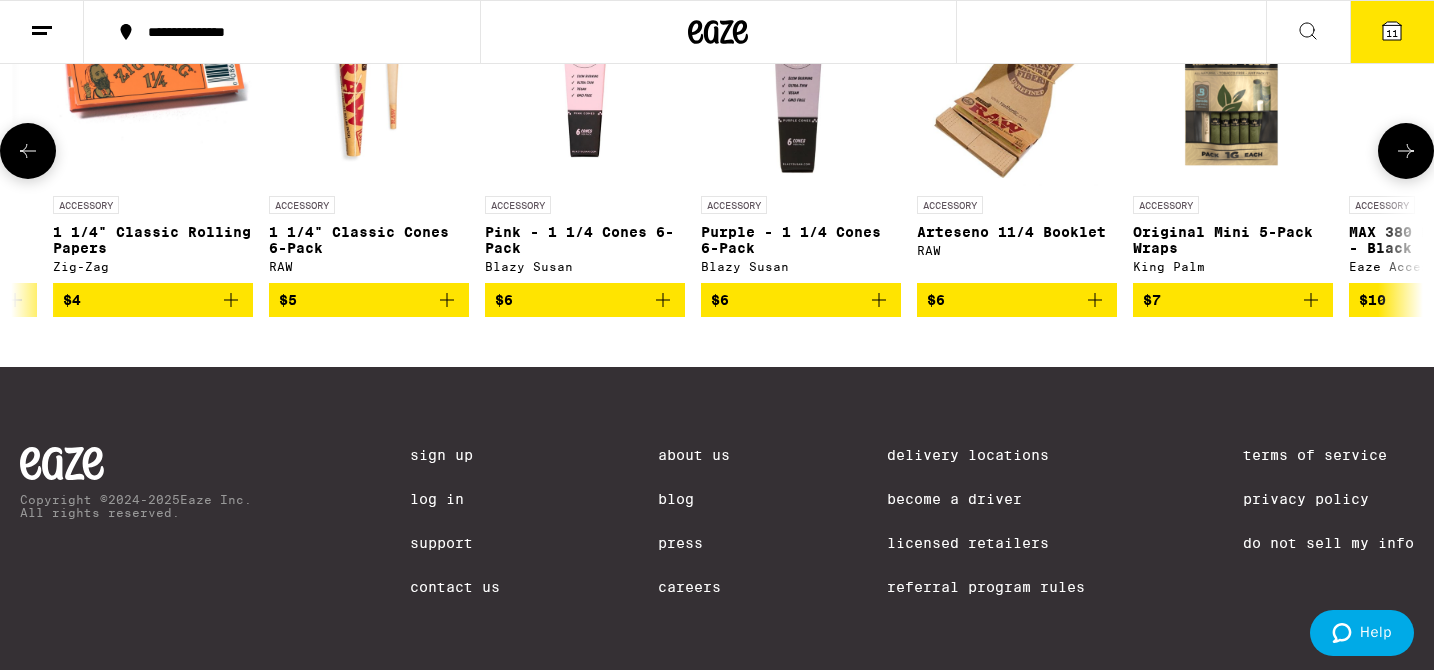 scroll, scrollTop: 0, scrollLeft: 2368, axis: horizontal 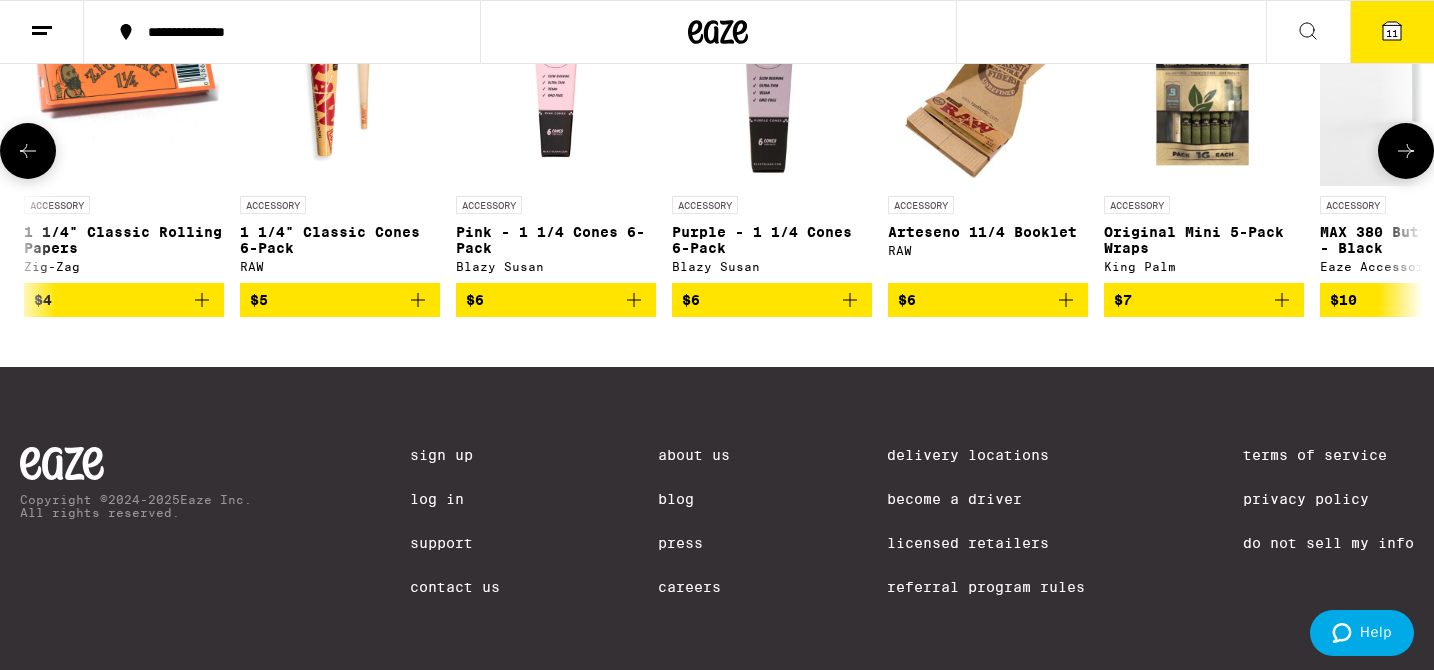 click 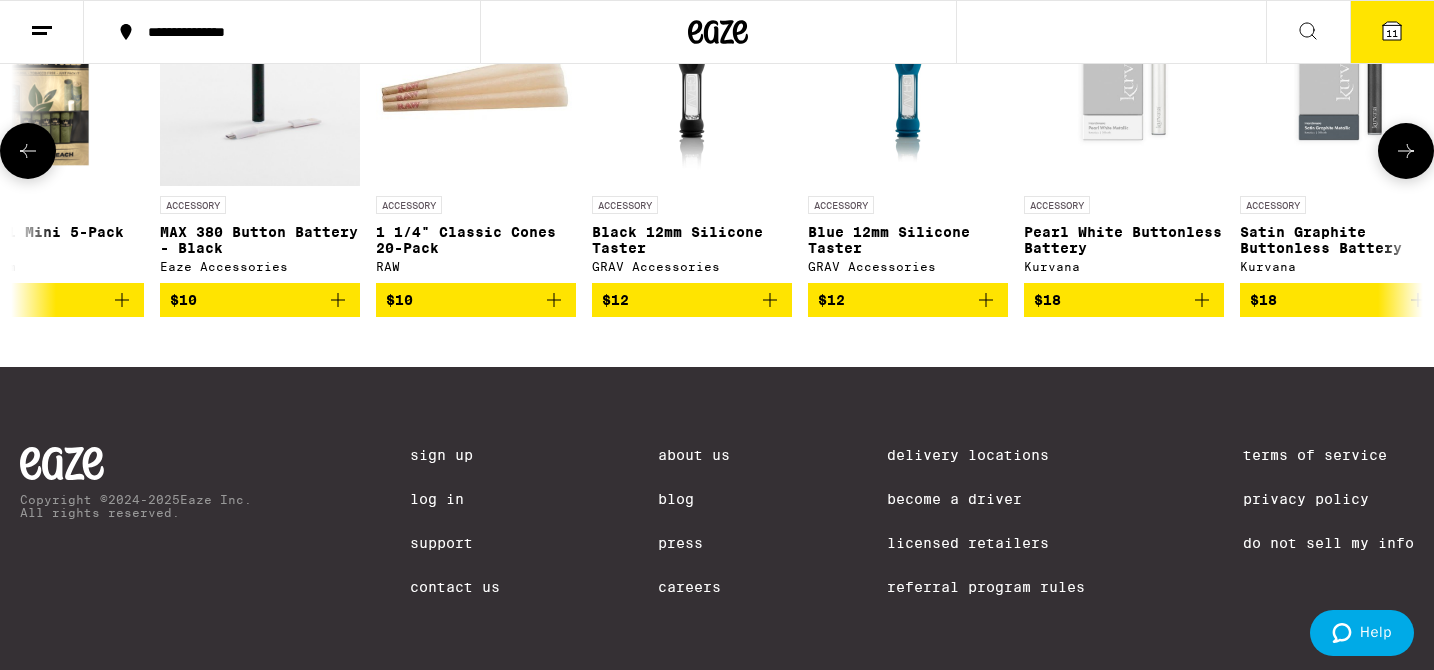 scroll, scrollTop: 0, scrollLeft: 3552, axis: horizontal 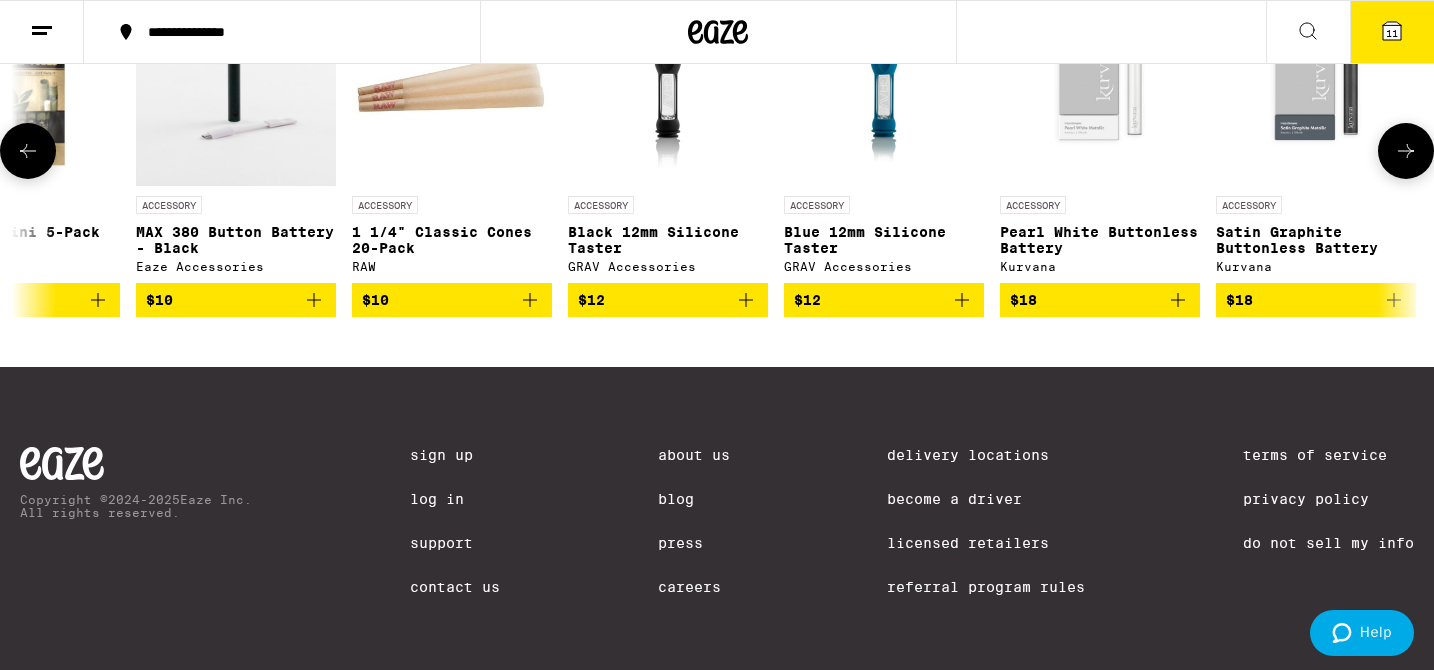 click 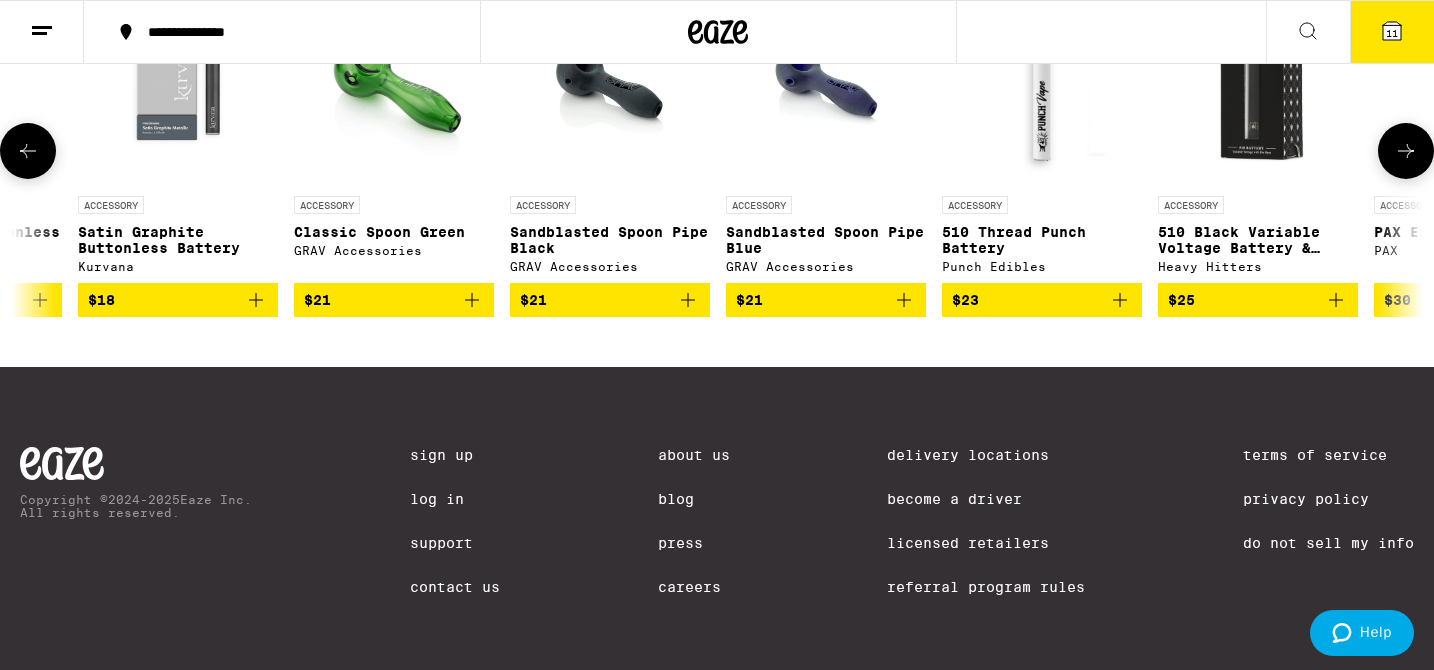 scroll, scrollTop: 0, scrollLeft: 4736, axis: horizontal 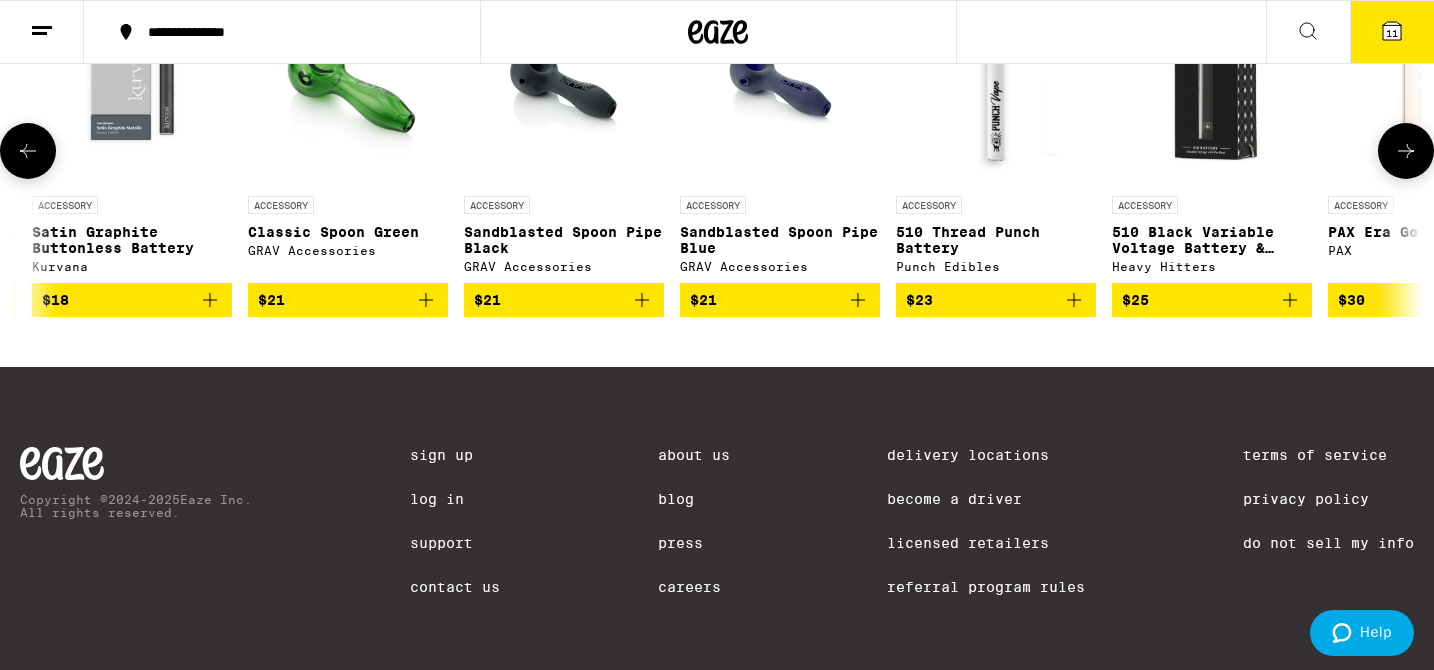 click 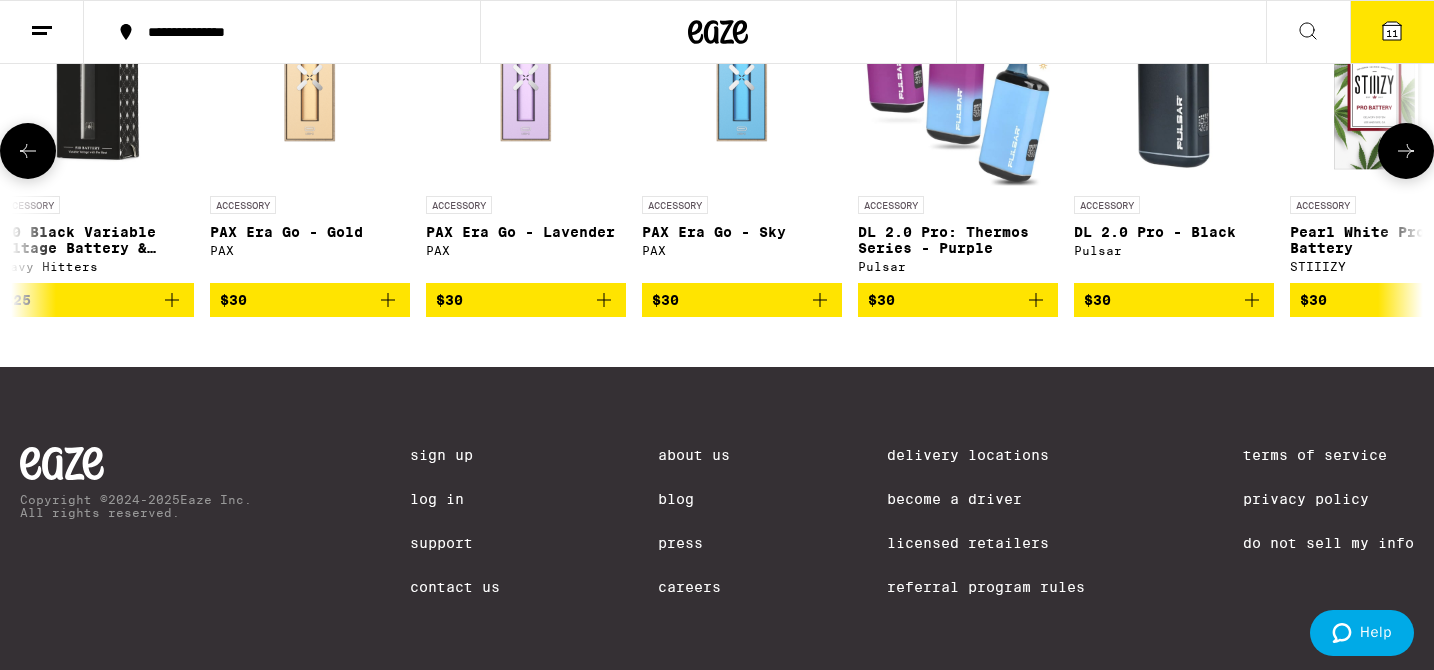 scroll, scrollTop: 0, scrollLeft: 5920, axis: horizontal 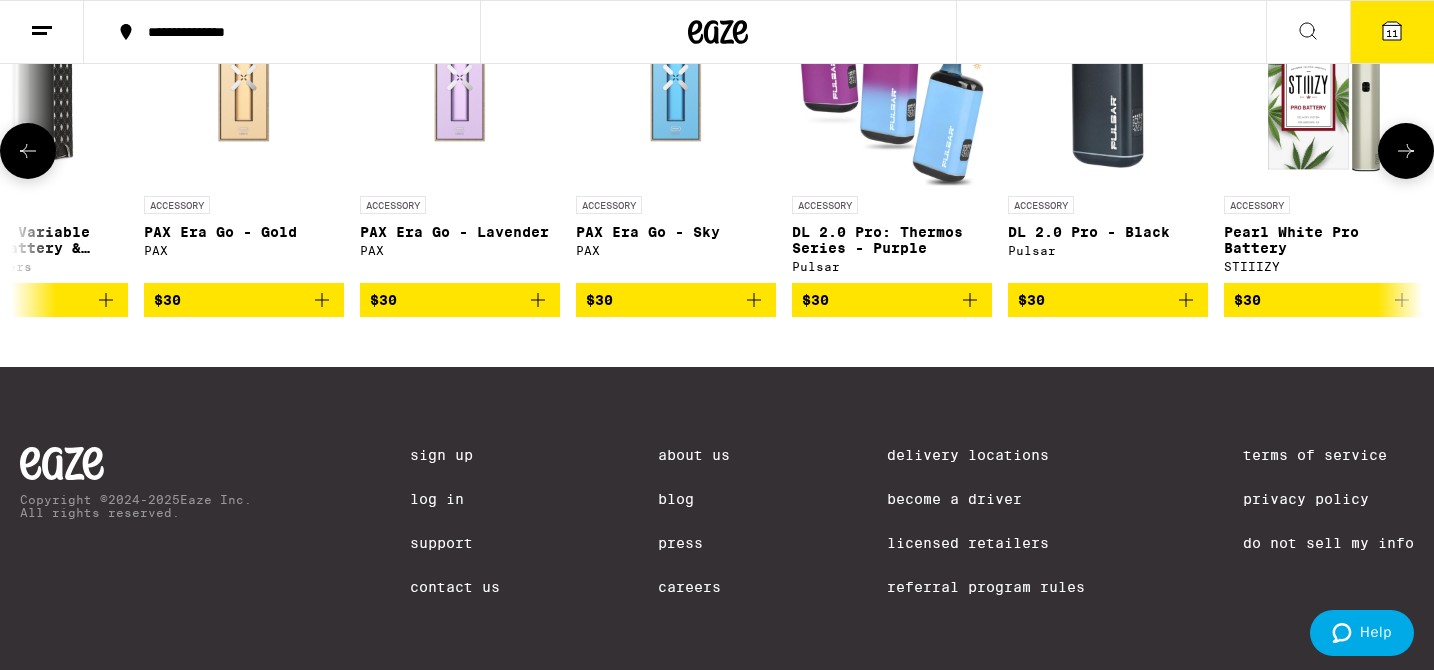 click 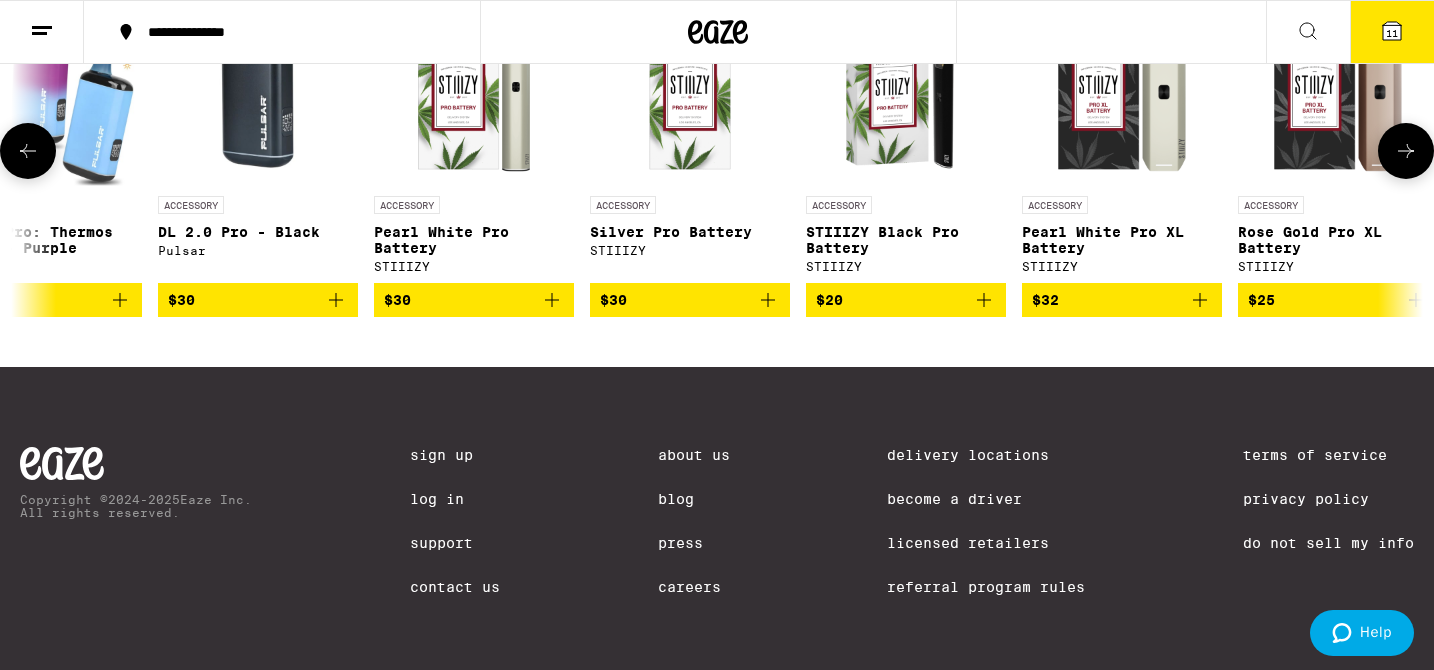 scroll, scrollTop: 0, scrollLeft: 7022, axis: horizontal 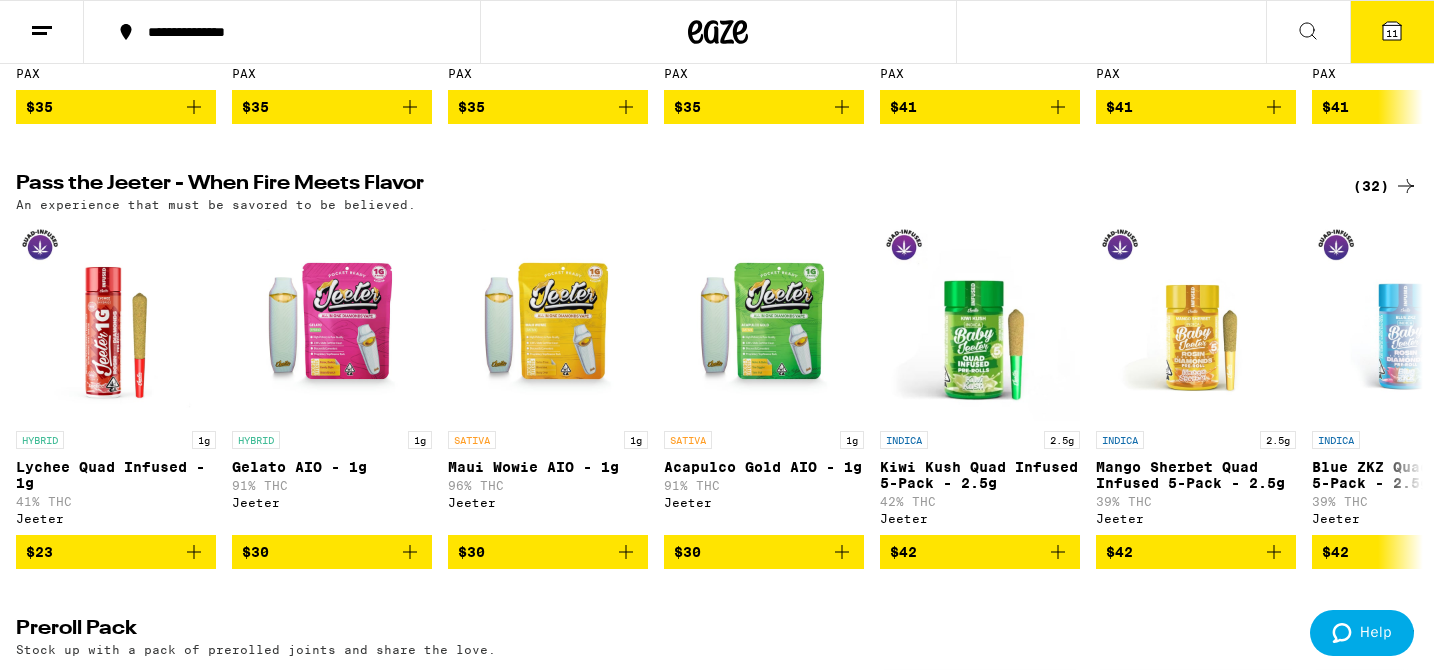 click on "11" at bounding box center (1392, 32) 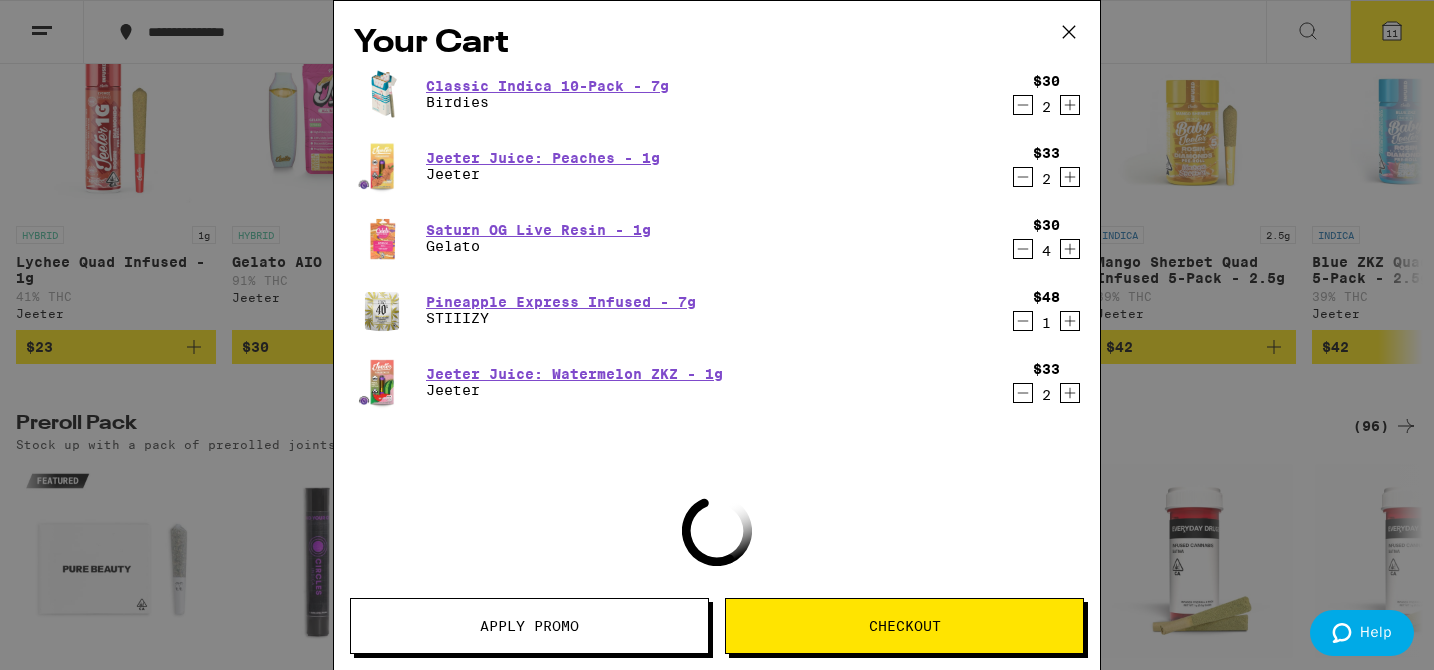 scroll, scrollTop: 3701, scrollLeft: 0, axis: vertical 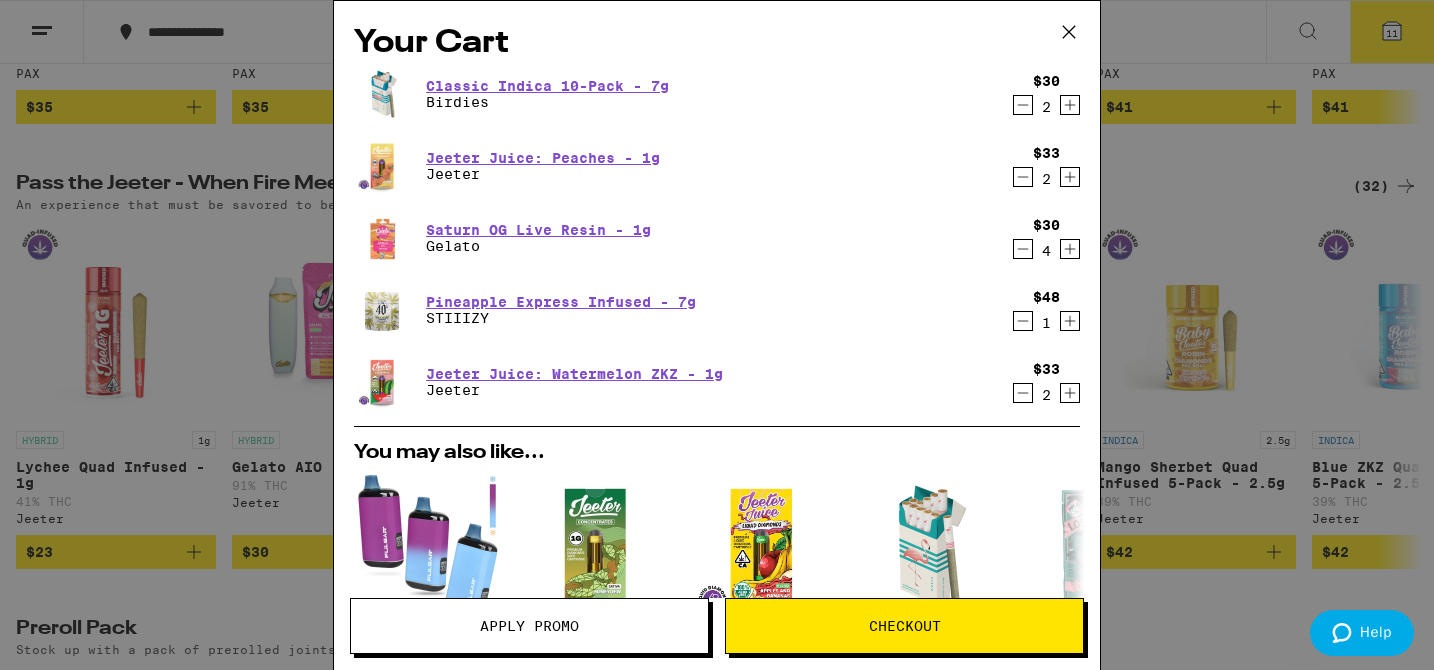 click 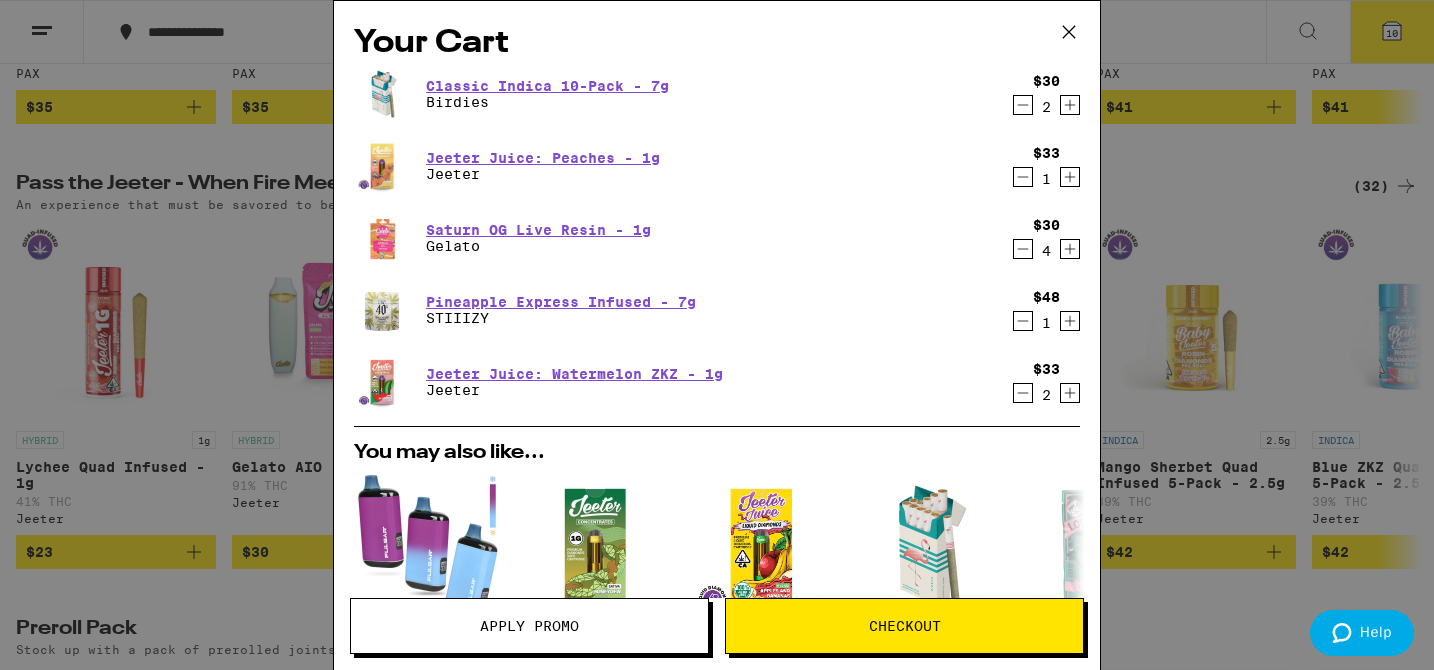 click 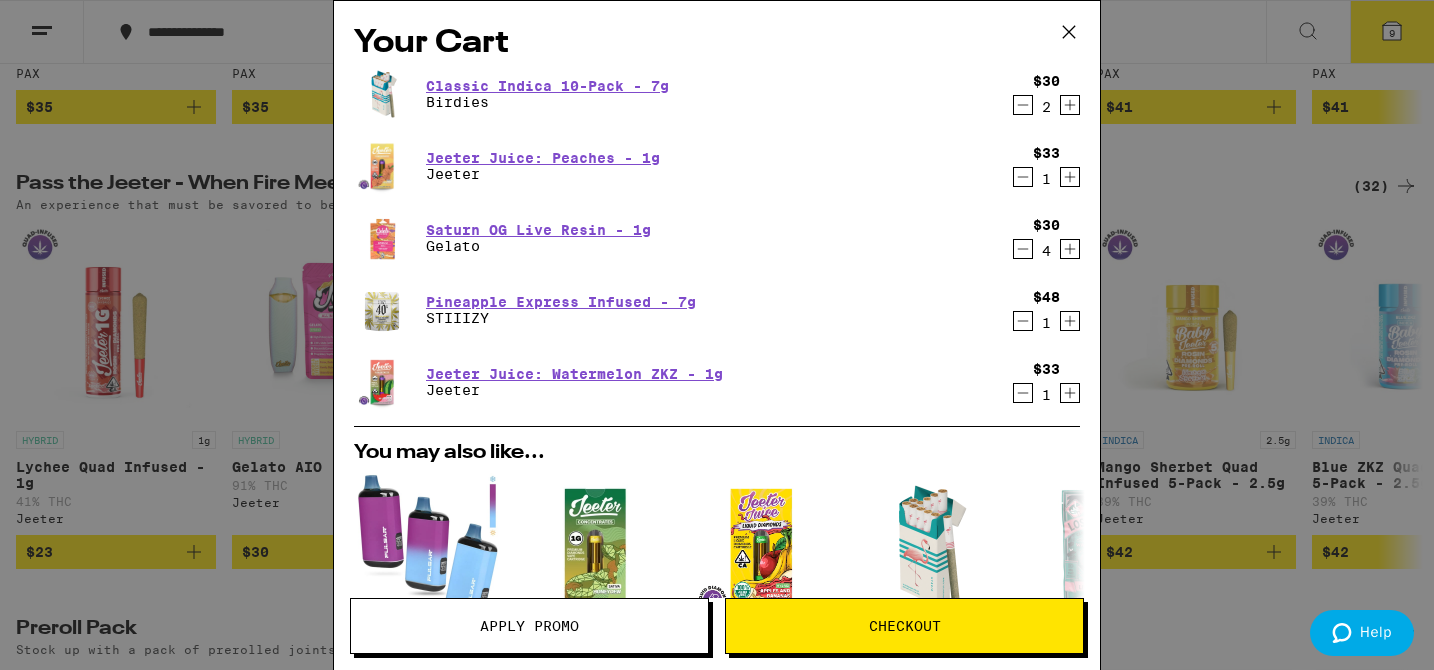 click 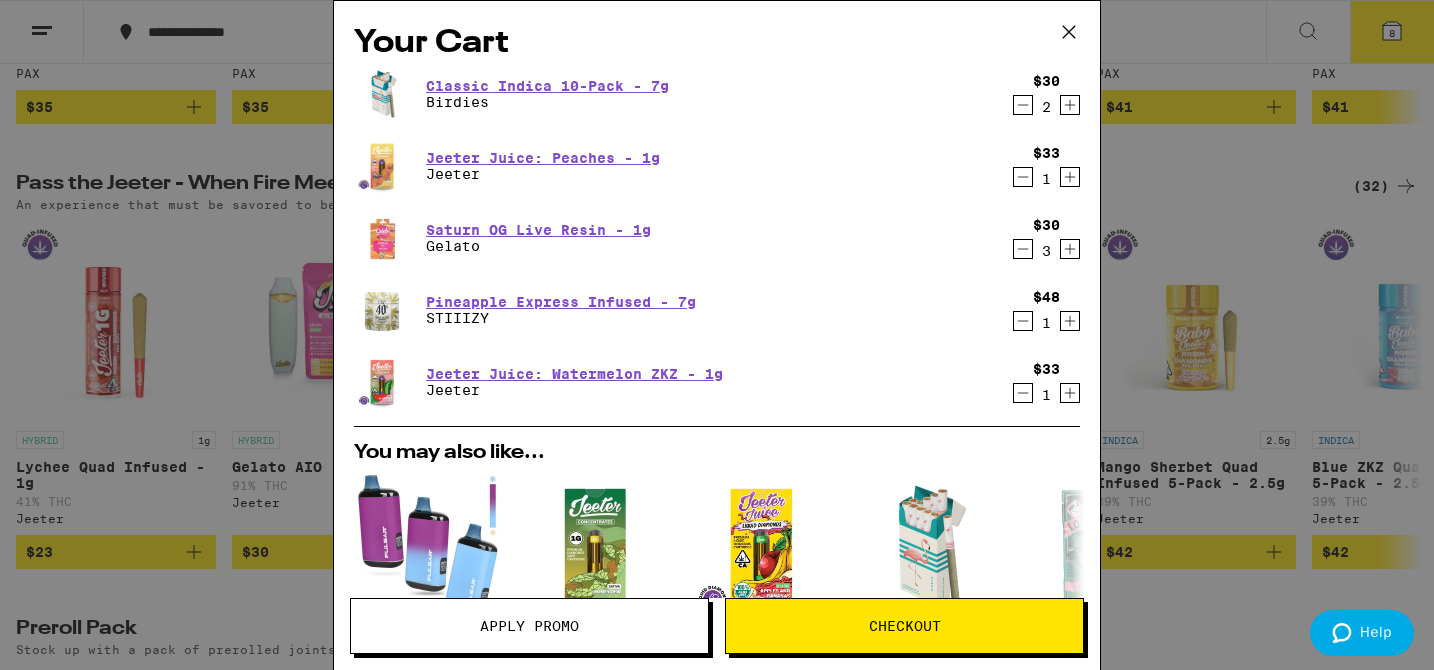 click 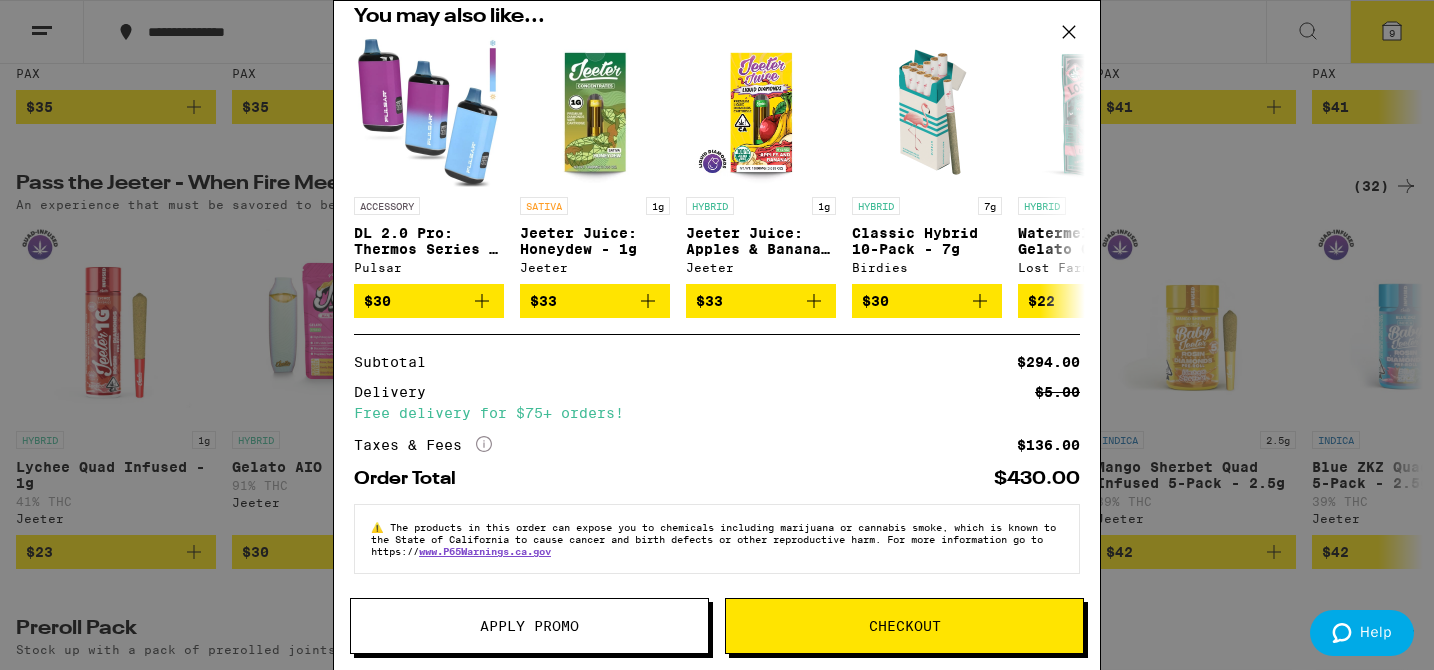 scroll, scrollTop: 0, scrollLeft: 0, axis: both 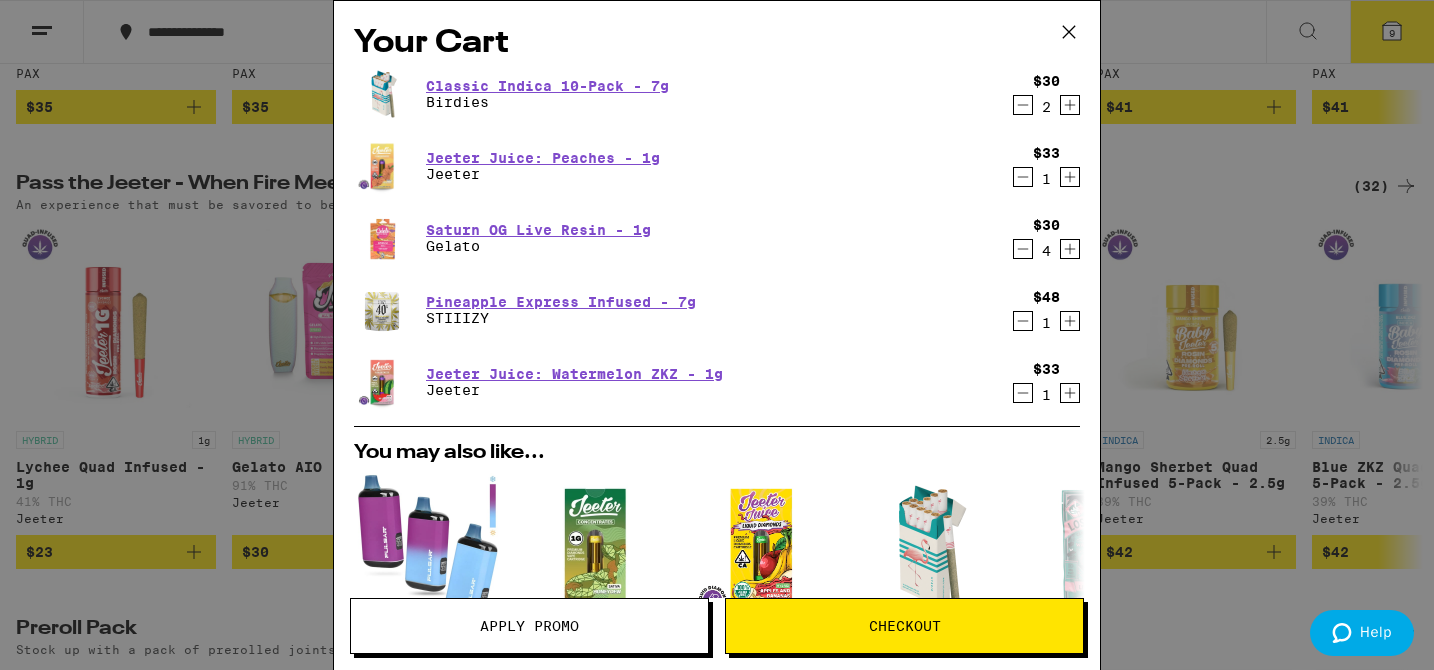 click 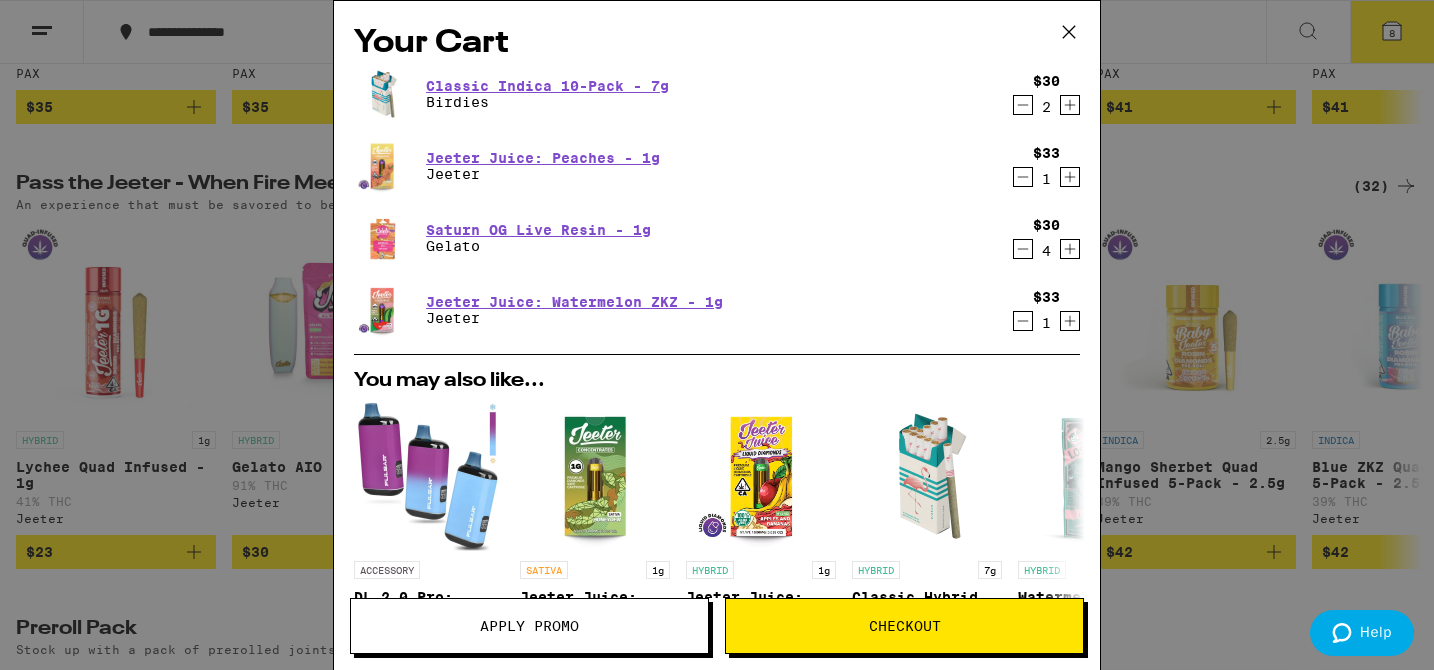 click 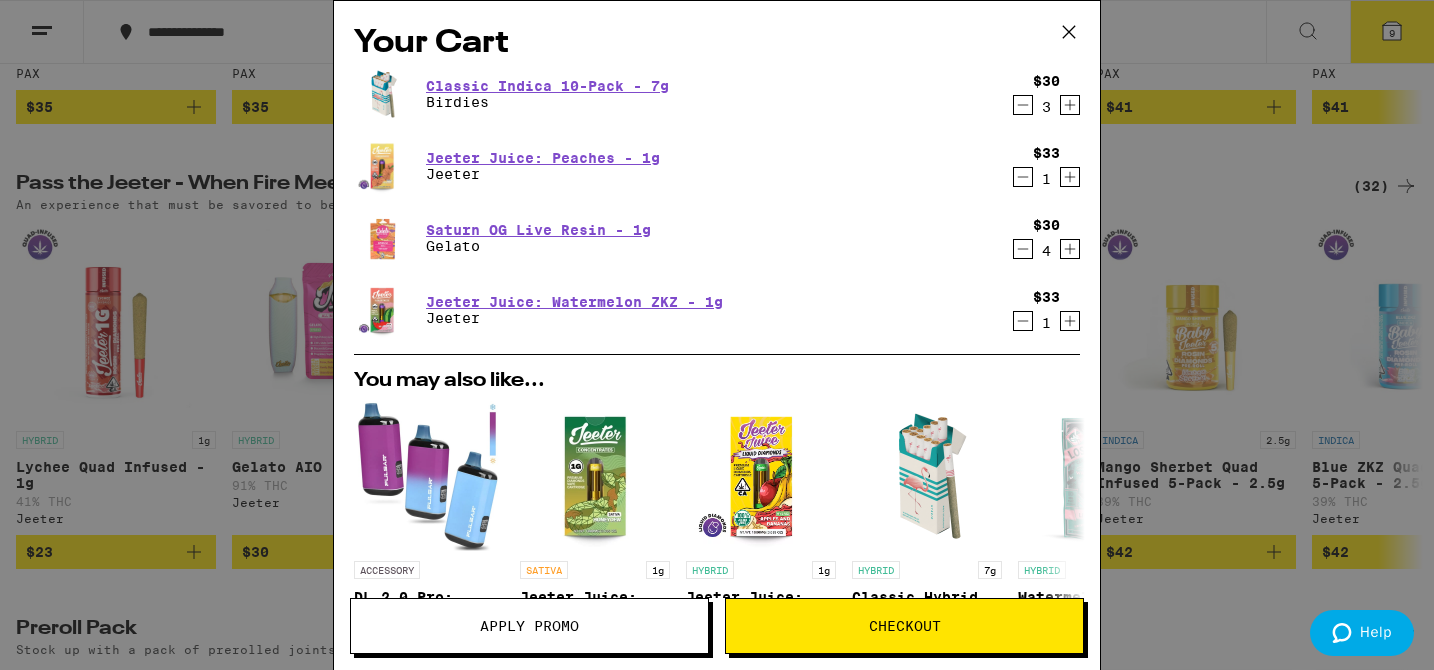 click 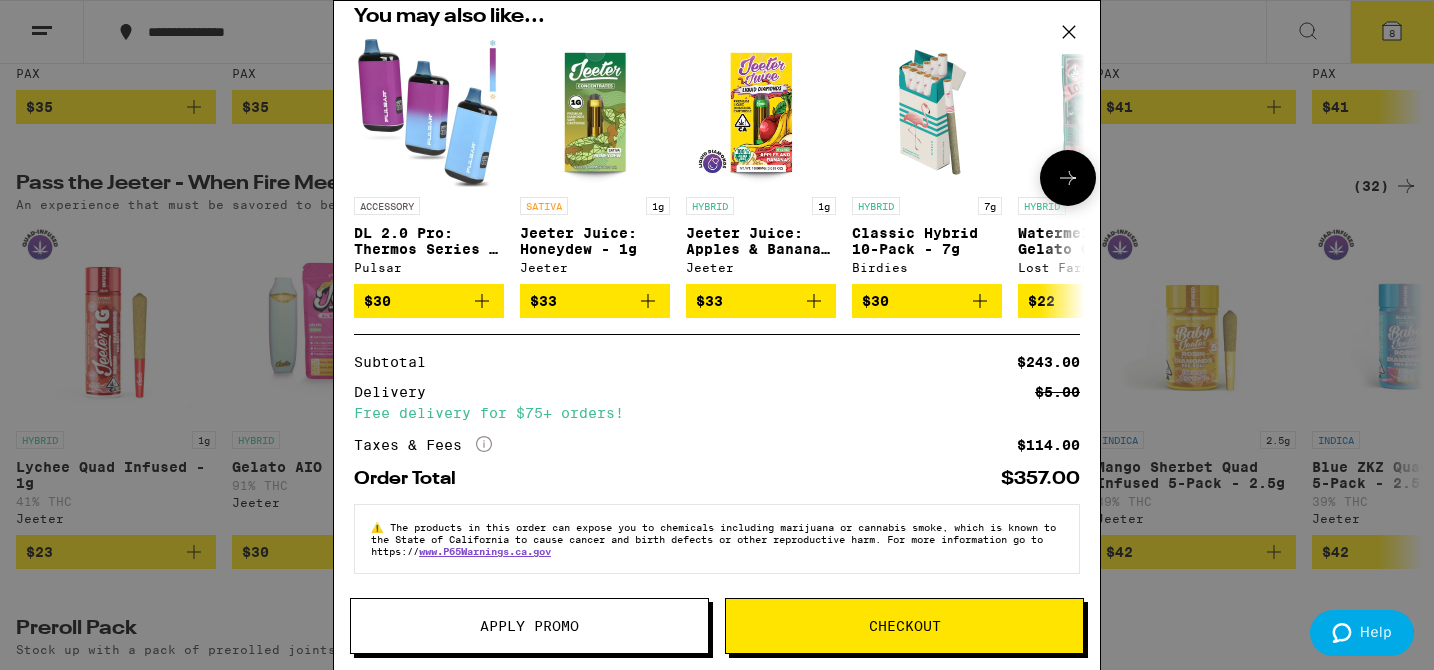 scroll, scrollTop: 304, scrollLeft: 0, axis: vertical 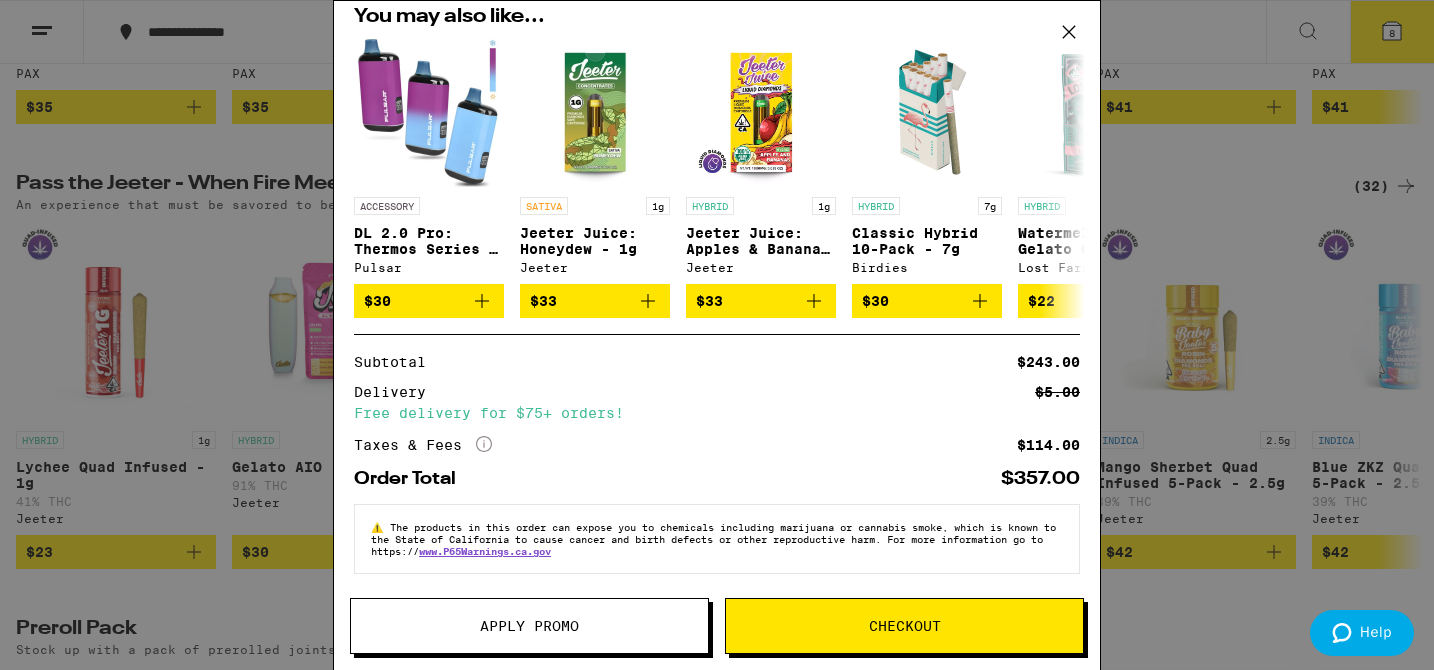 click on "Apply Promo Checkout" at bounding box center (717, 634) 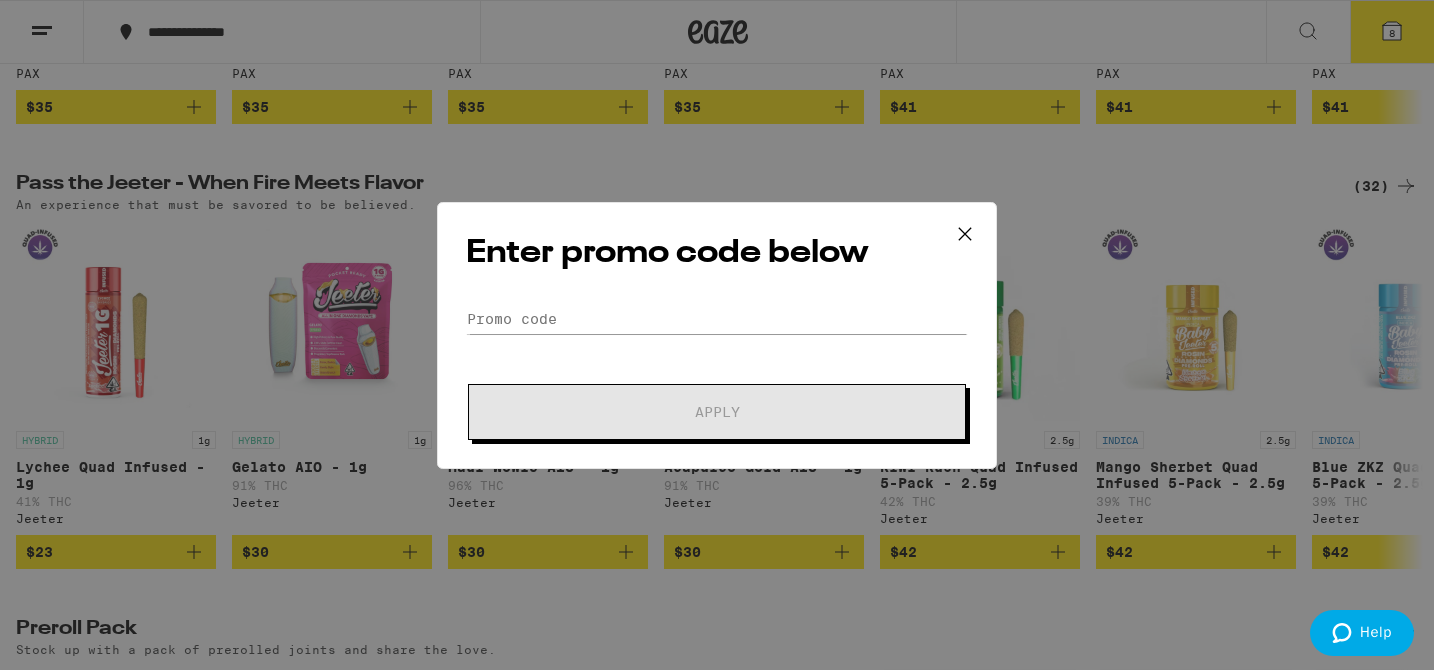 scroll, scrollTop: 3906, scrollLeft: 0, axis: vertical 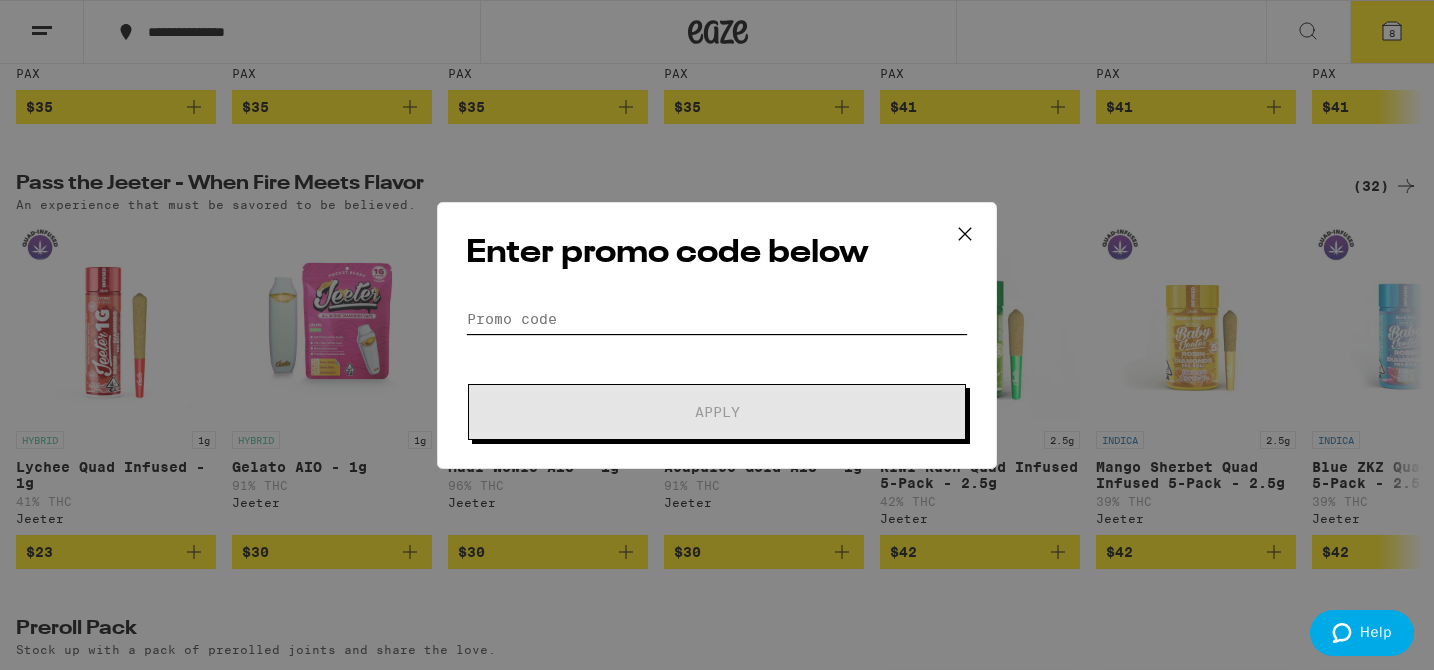 click on "Promo Code" at bounding box center [717, 319] 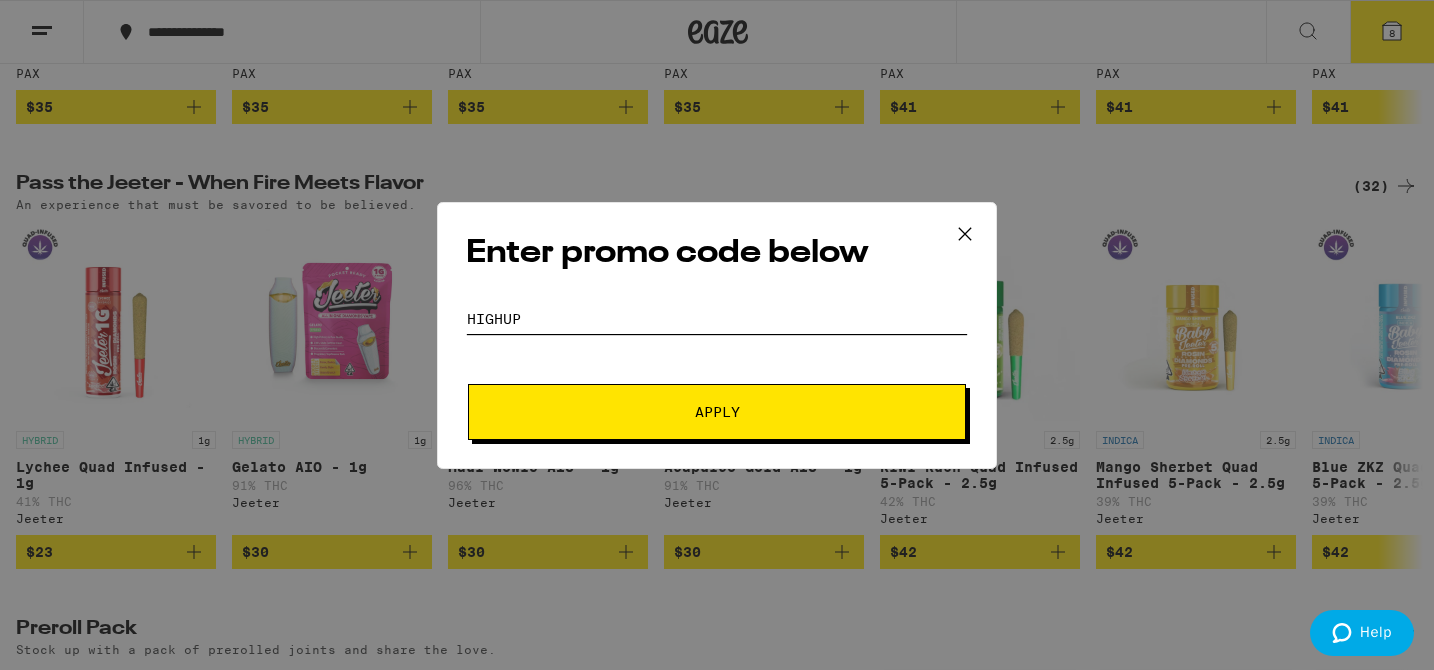 type on "highup" 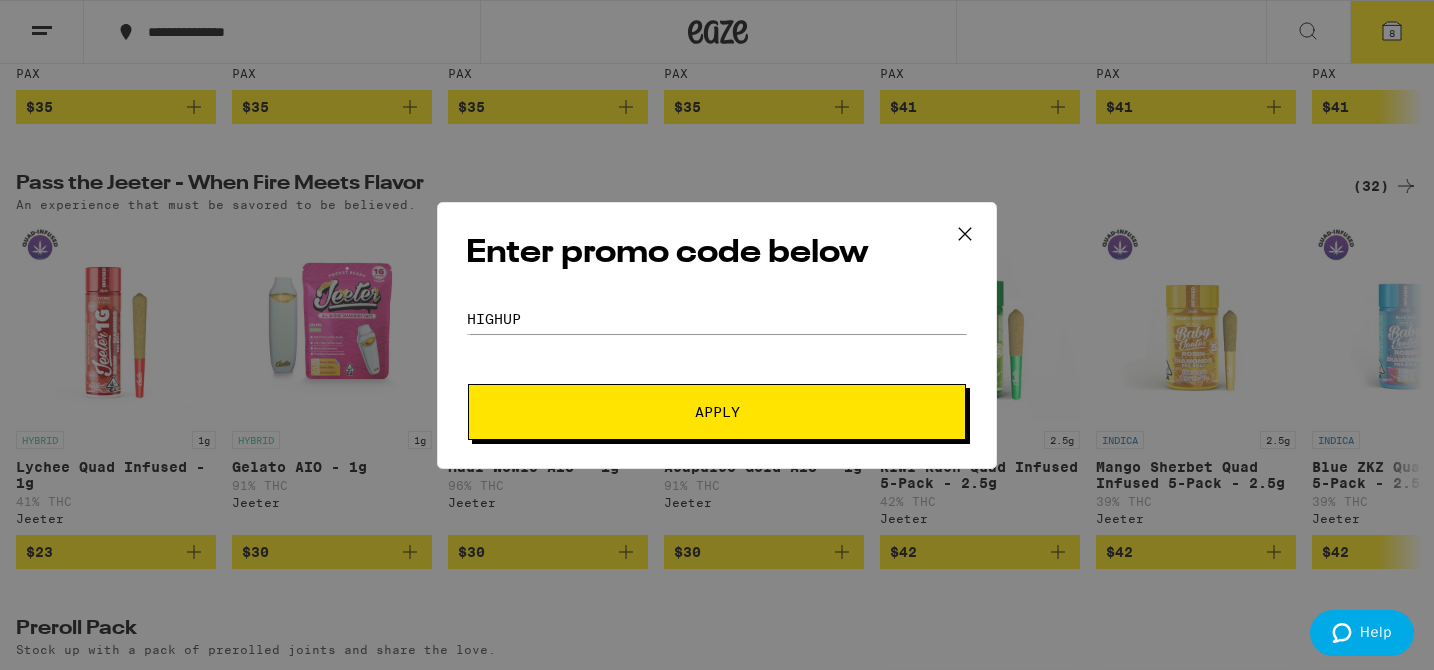 click on "Apply" at bounding box center [717, 412] 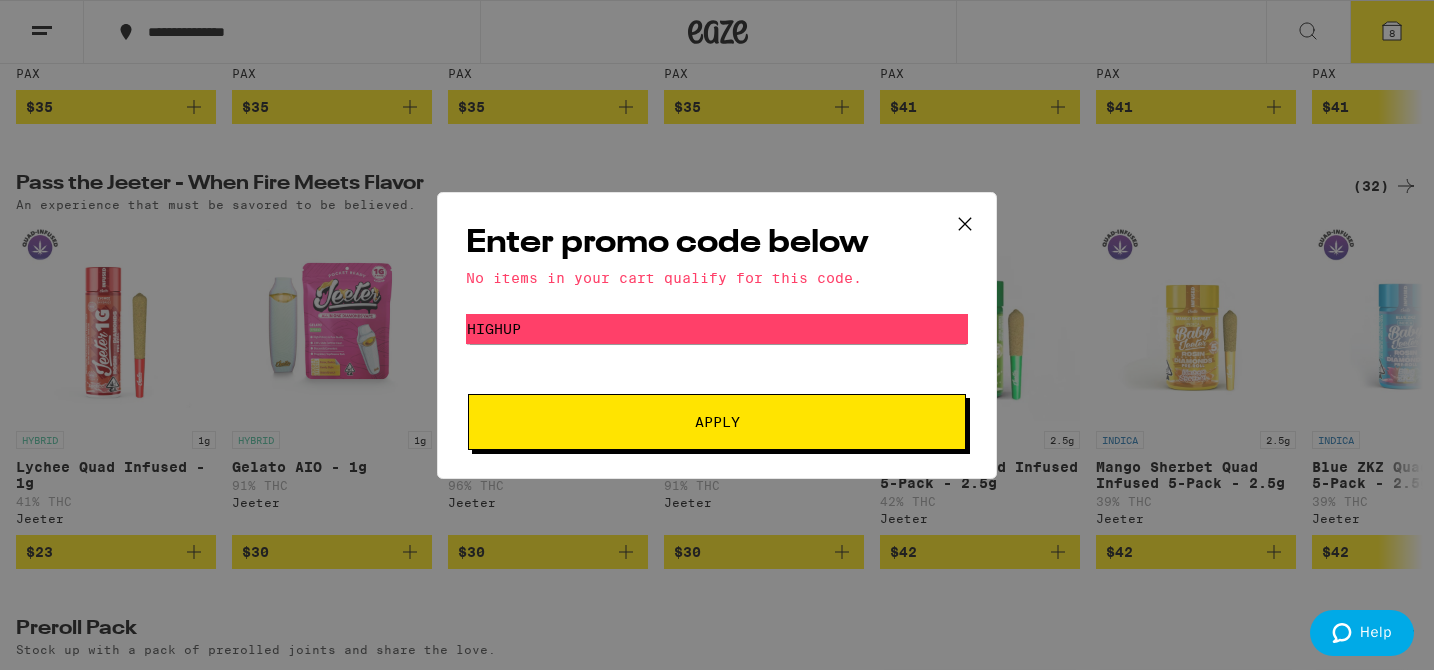 click 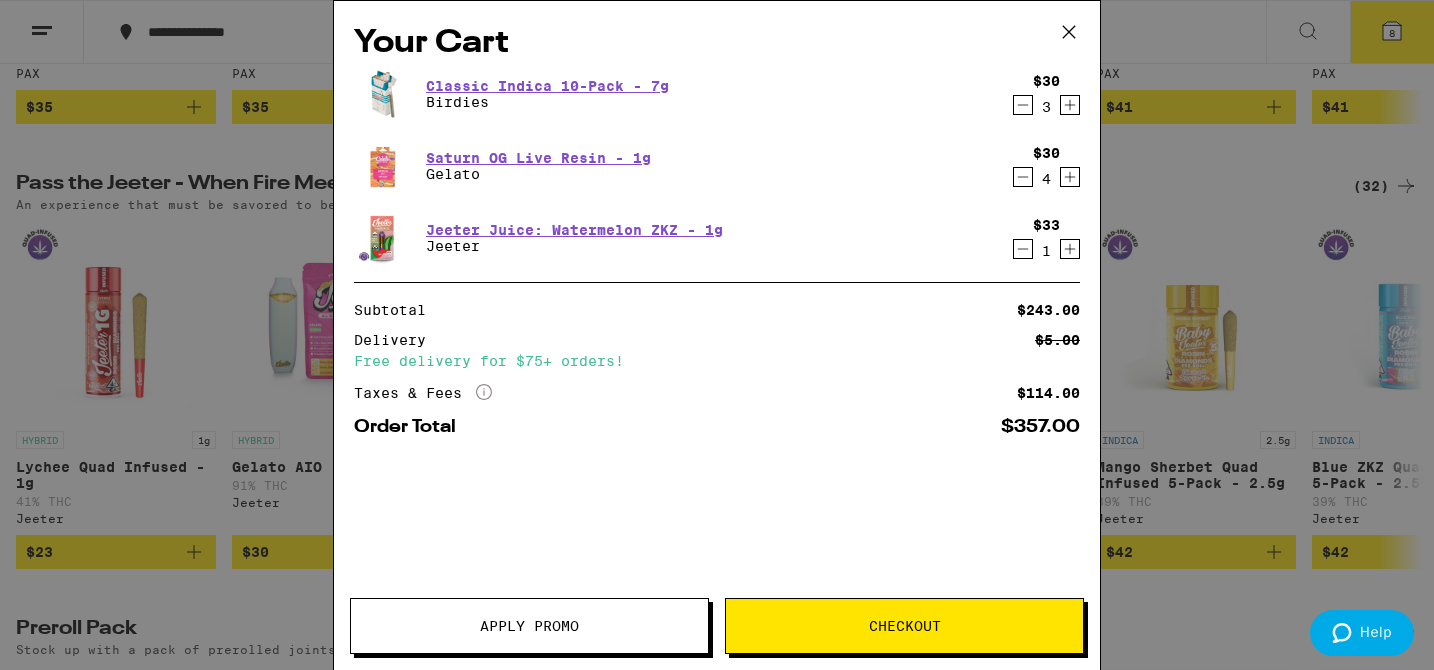 scroll, scrollTop: 3496, scrollLeft: 0, axis: vertical 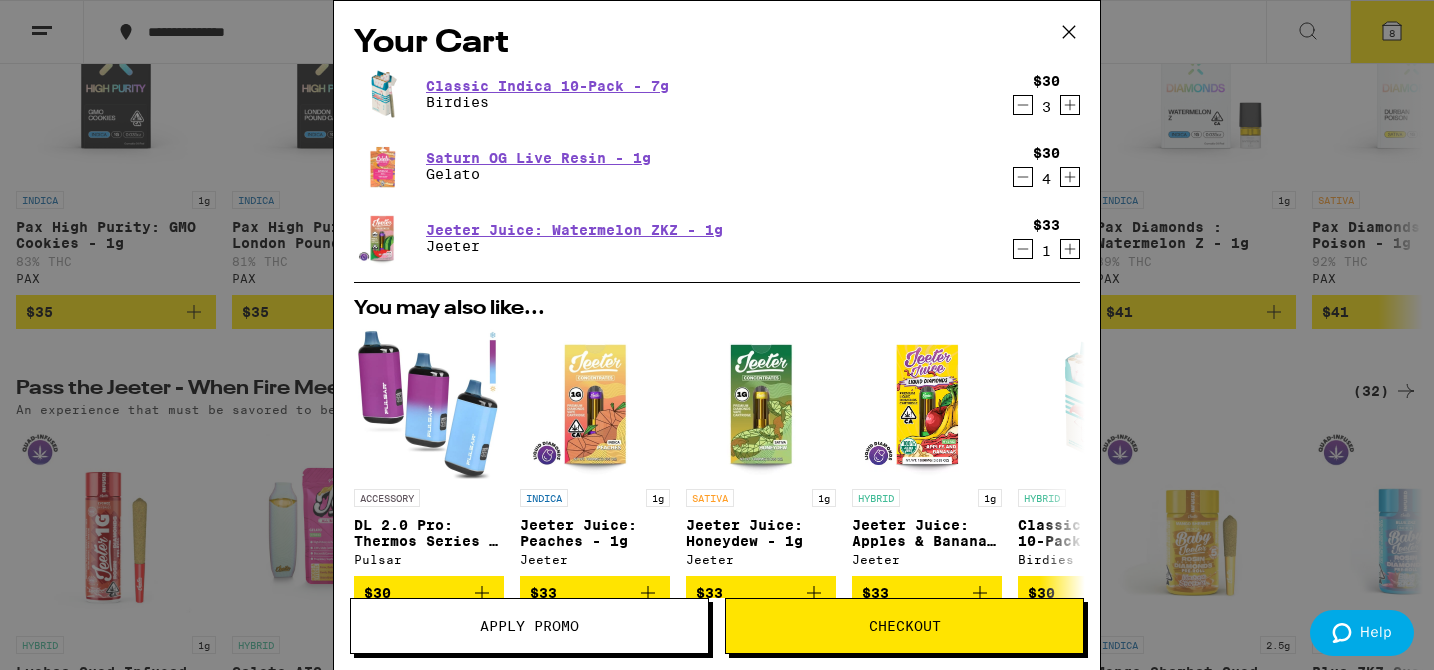 click 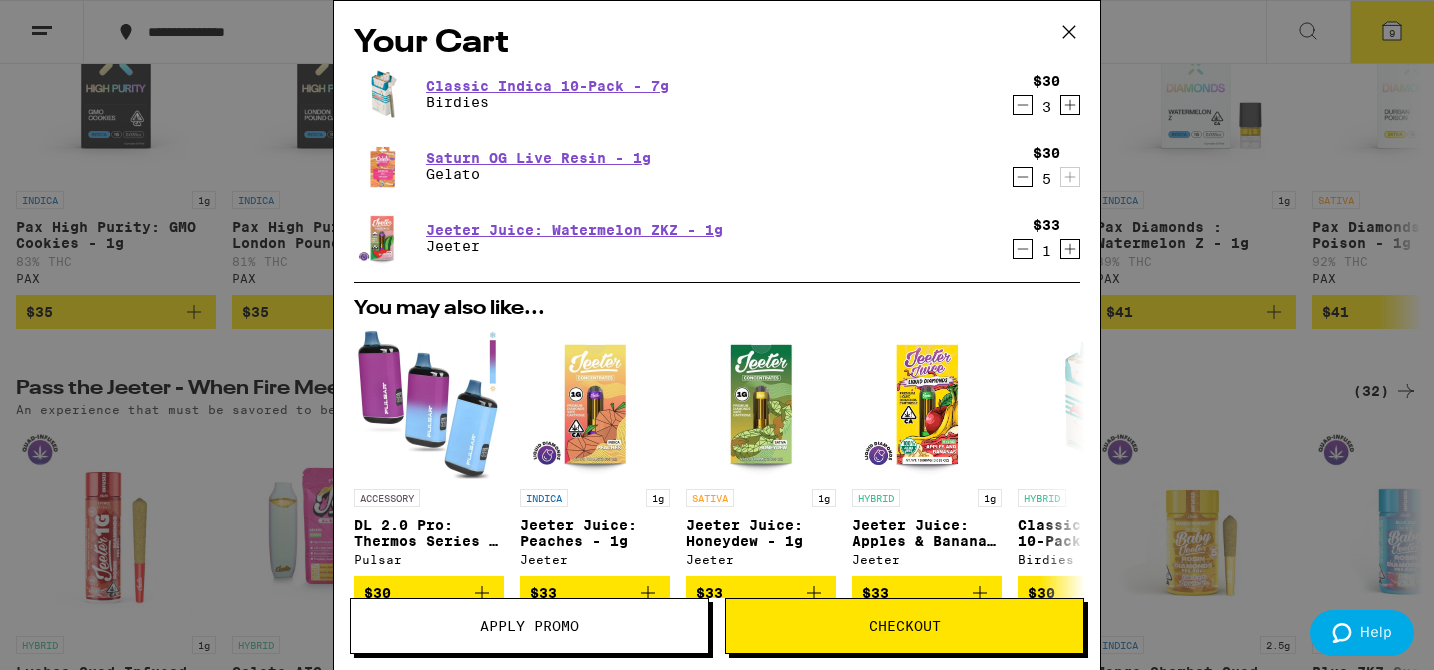 click 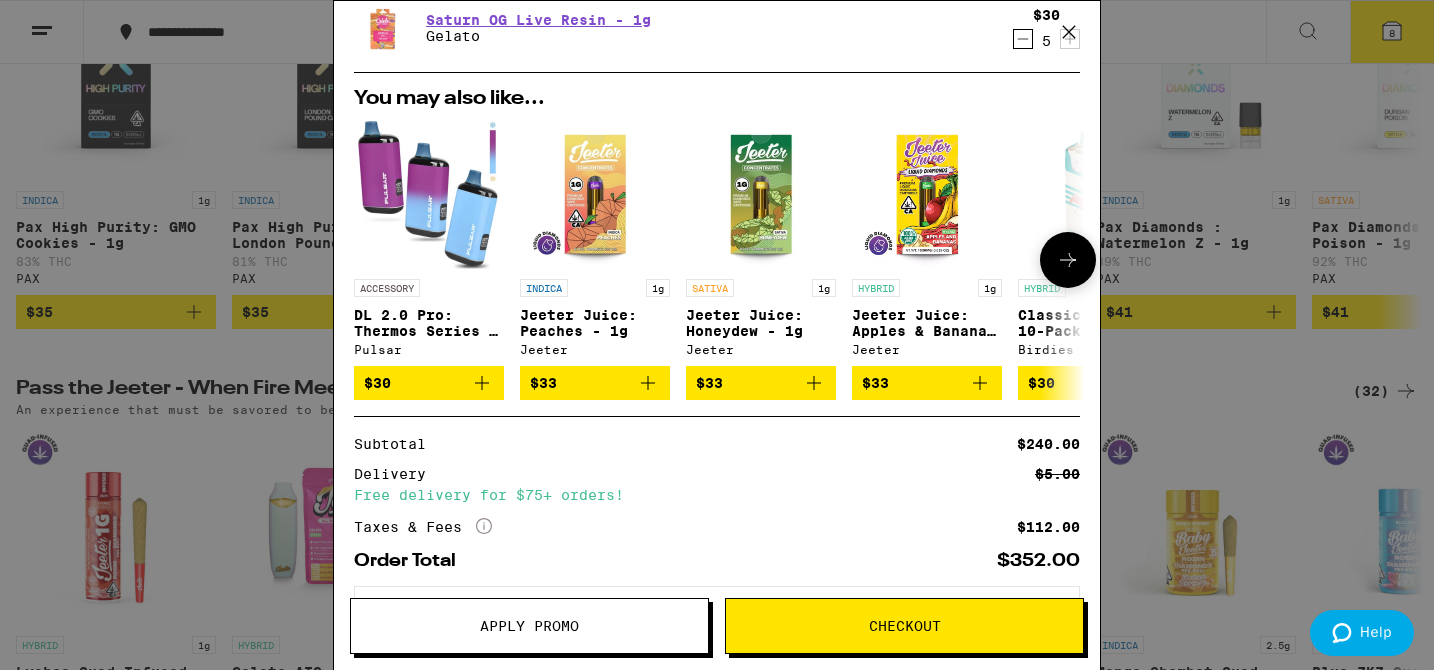 scroll, scrollTop: 232, scrollLeft: 0, axis: vertical 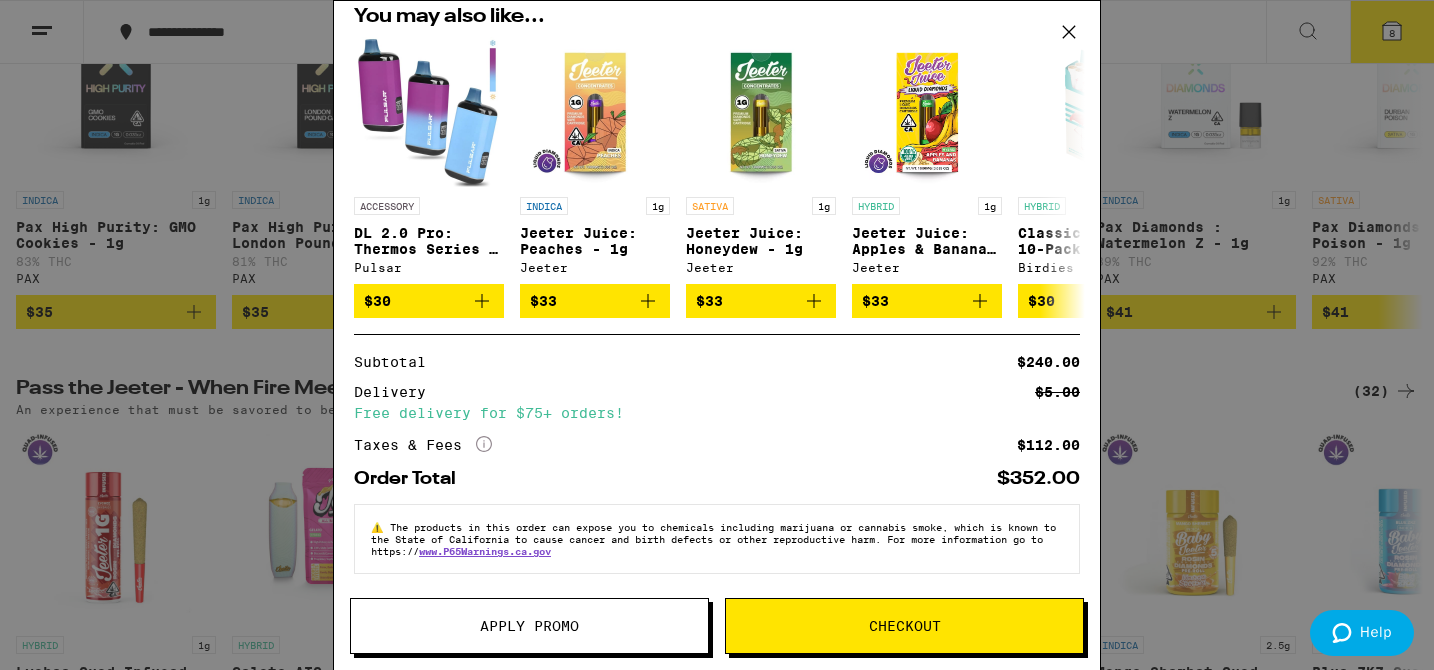 click on "Checkout" at bounding box center (905, 626) 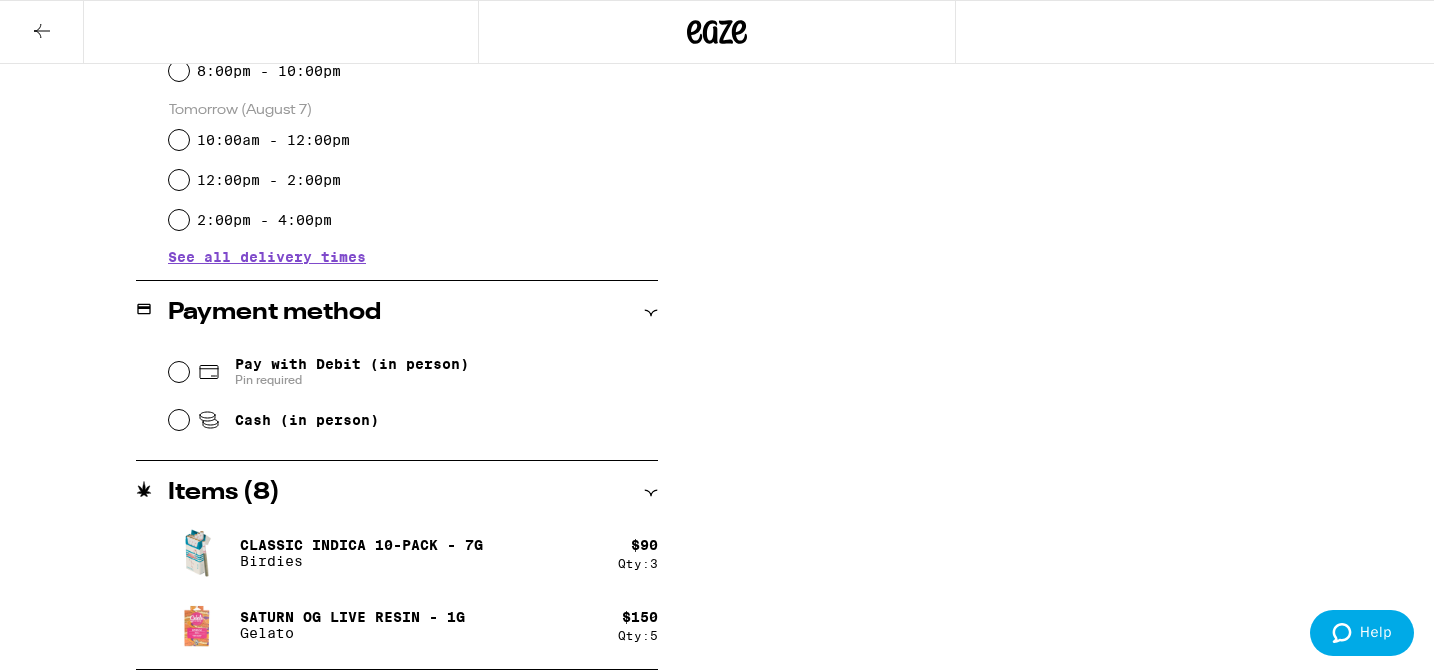 scroll, scrollTop: 0, scrollLeft: 0, axis: both 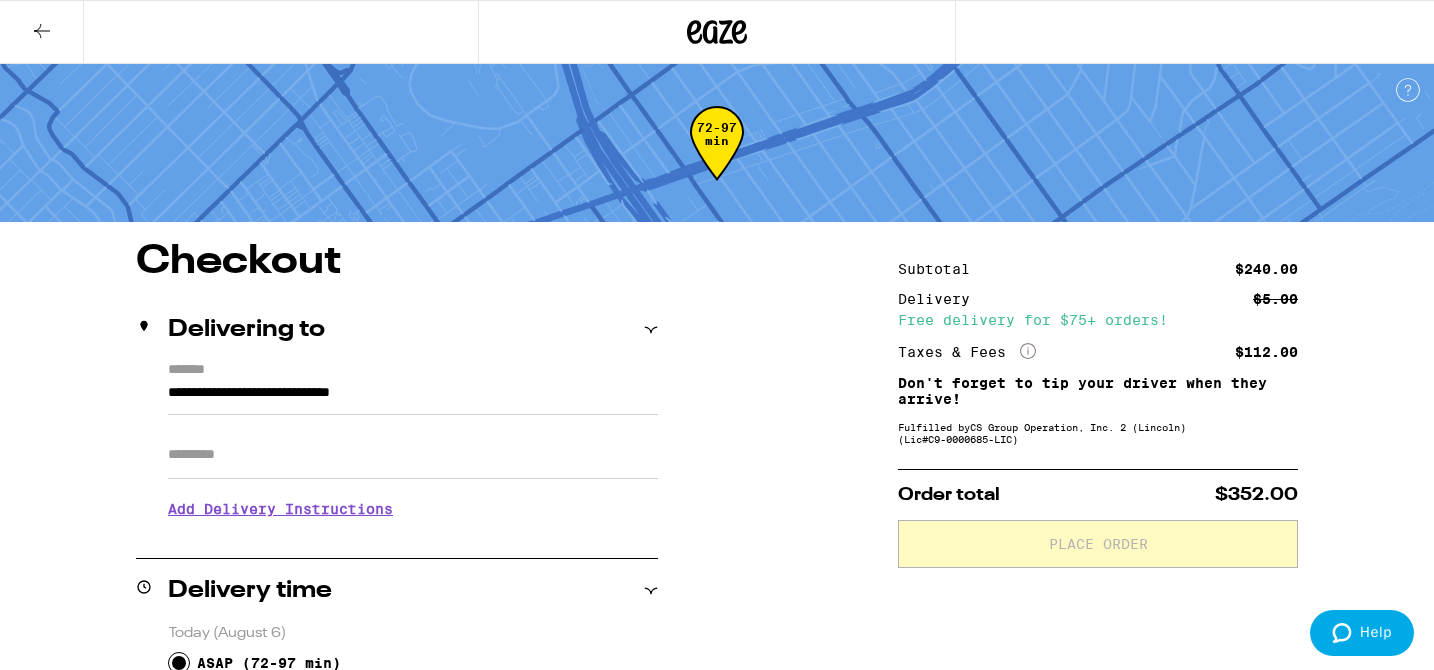 click on "Apt/Suite" at bounding box center (413, 455) 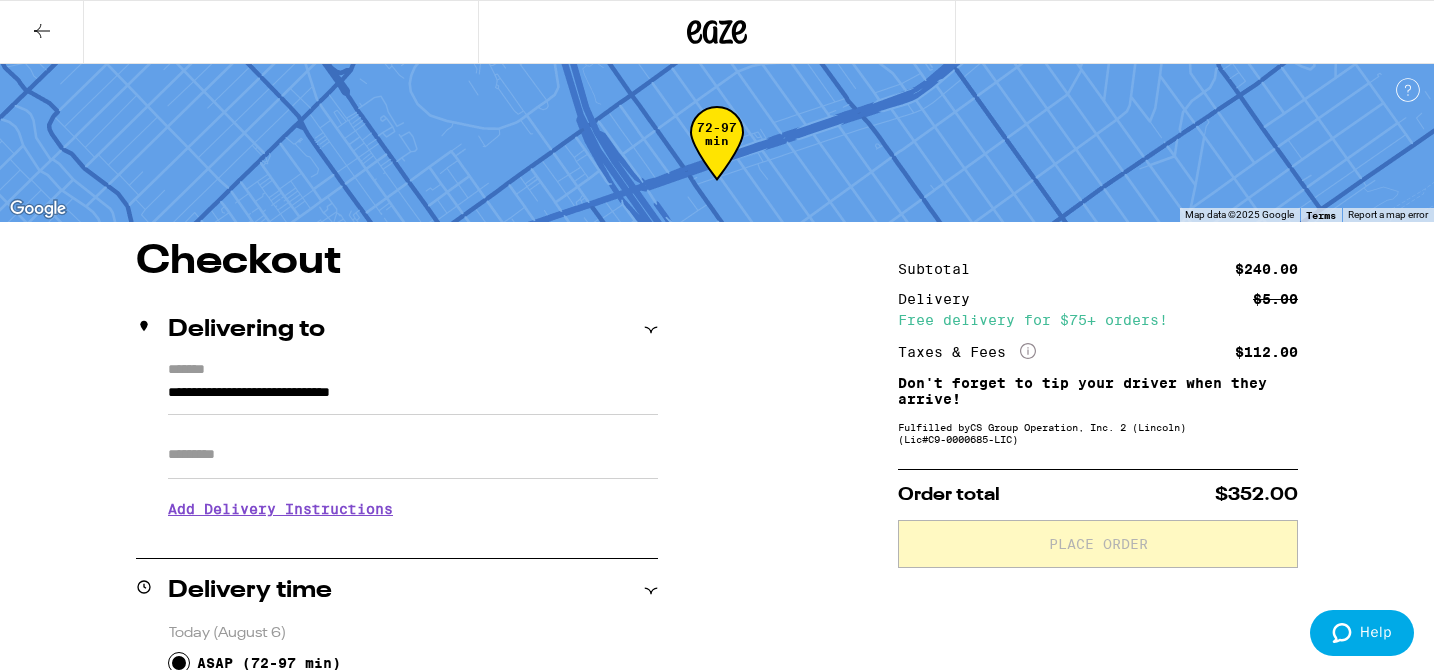 type on "***" 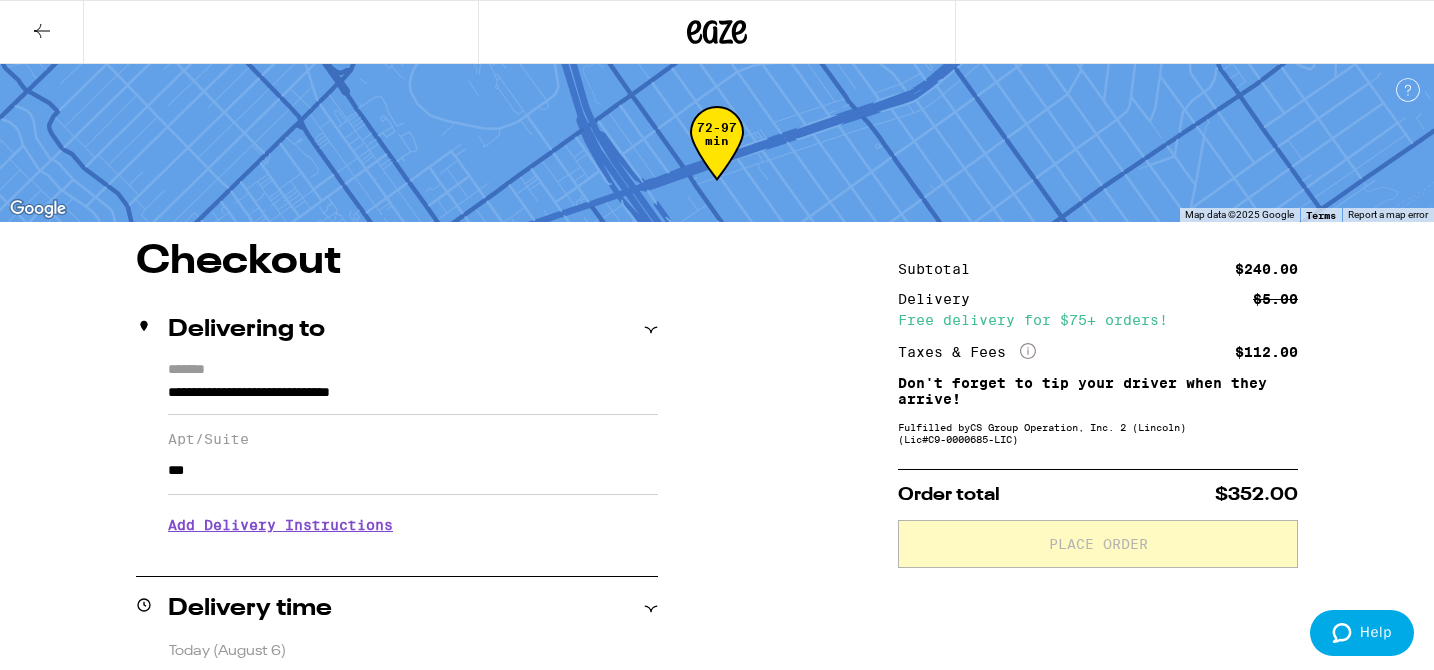 click on "Add Delivery Instructions" at bounding box center (413, 525) 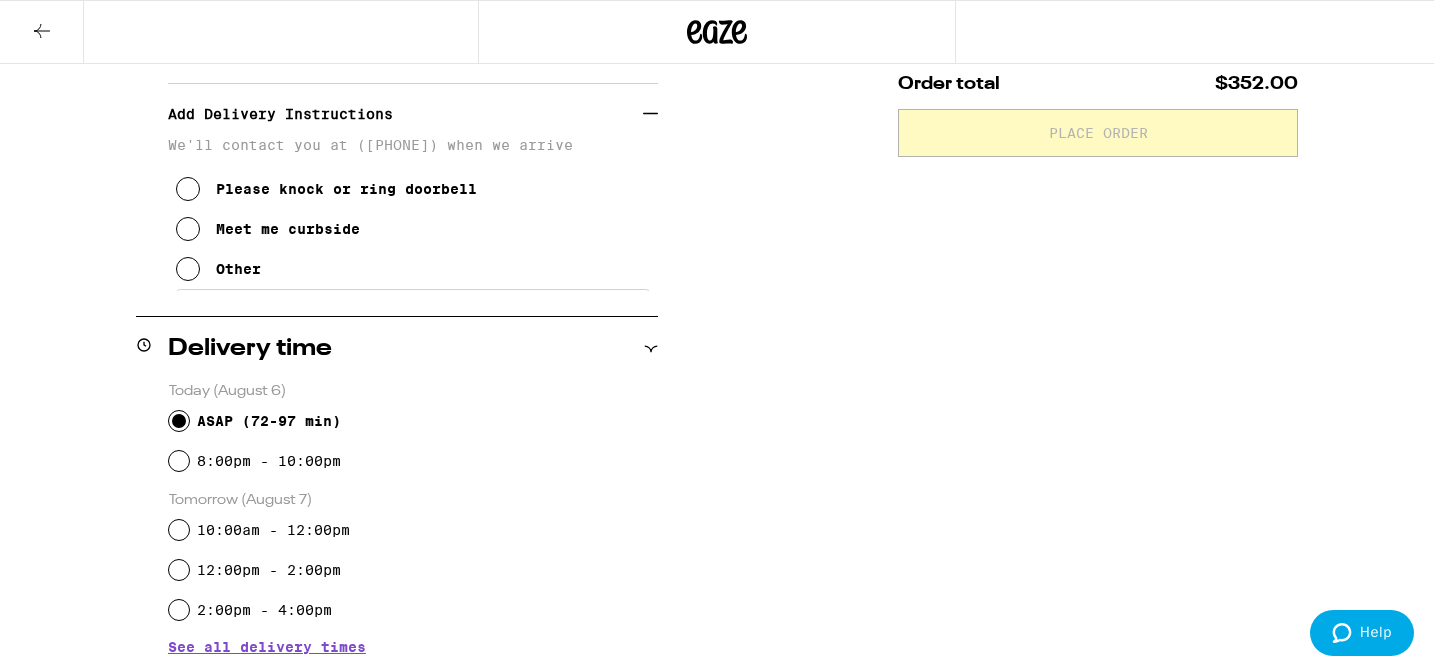 scroll, scrollTop: 423, scrollLeft: 0, axis: vertical 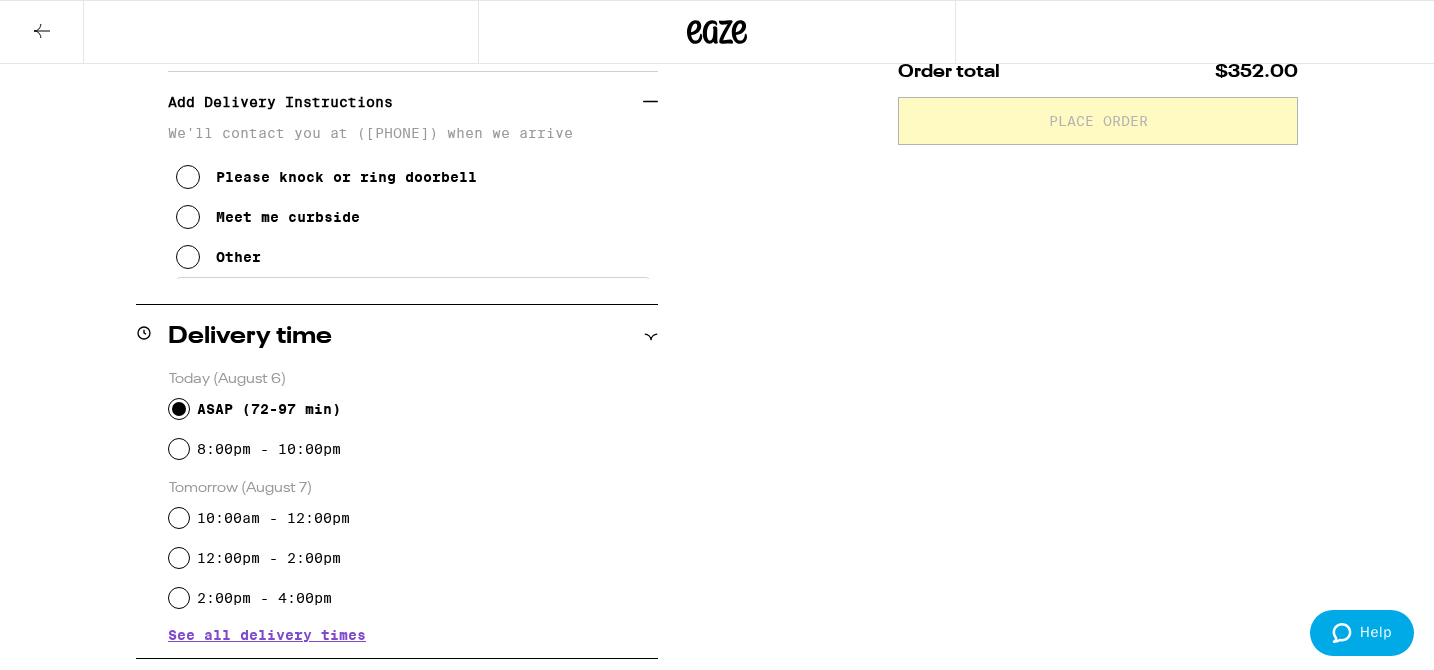 click on "Other" at bounding box center (238, 257) 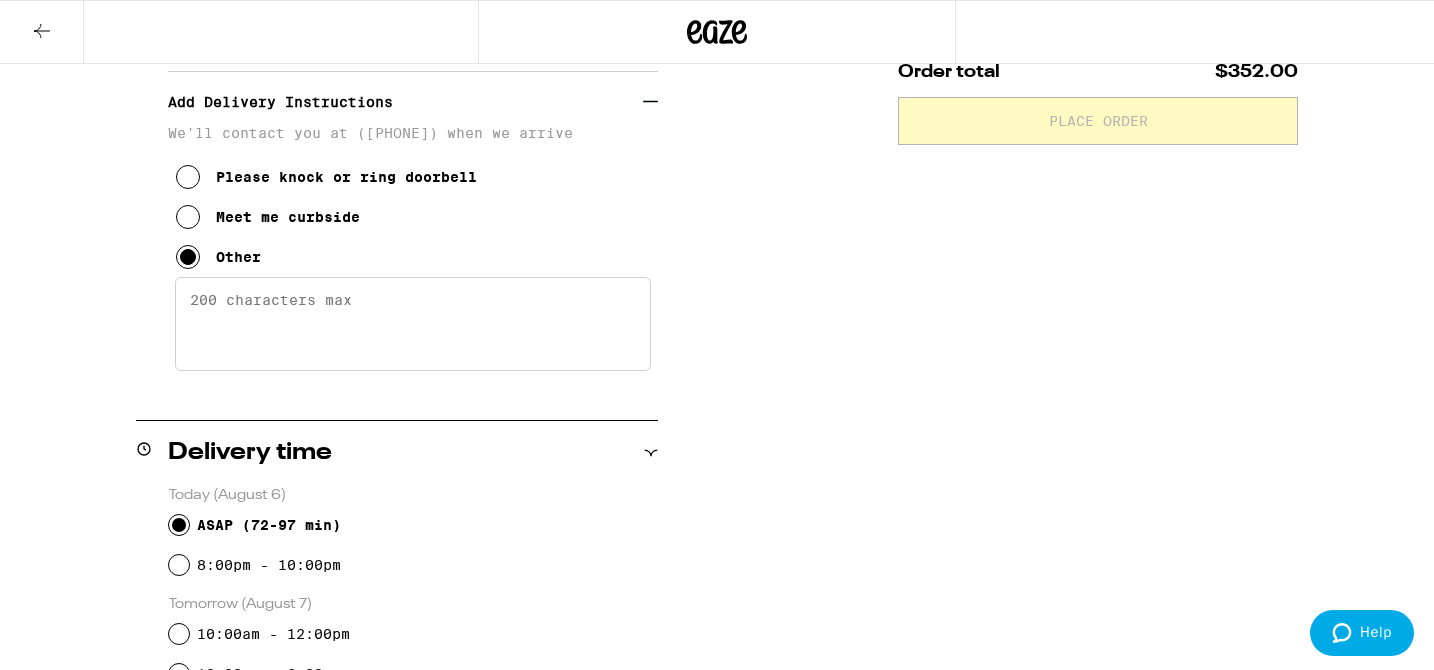 click on "Enter any other delivery instructions you want driver to know" at bounding box center [413, 324] 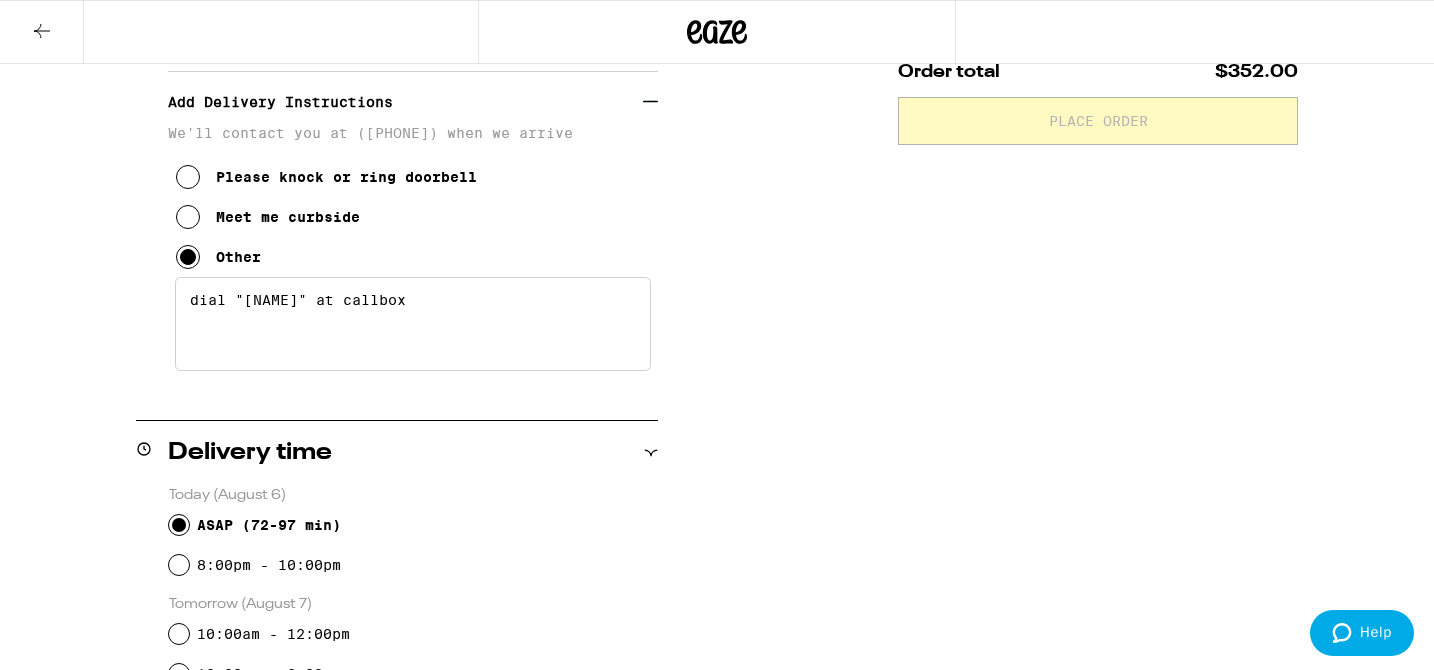 click on "dial "[NAME]" at callbox" at bounding box center (413, 324) 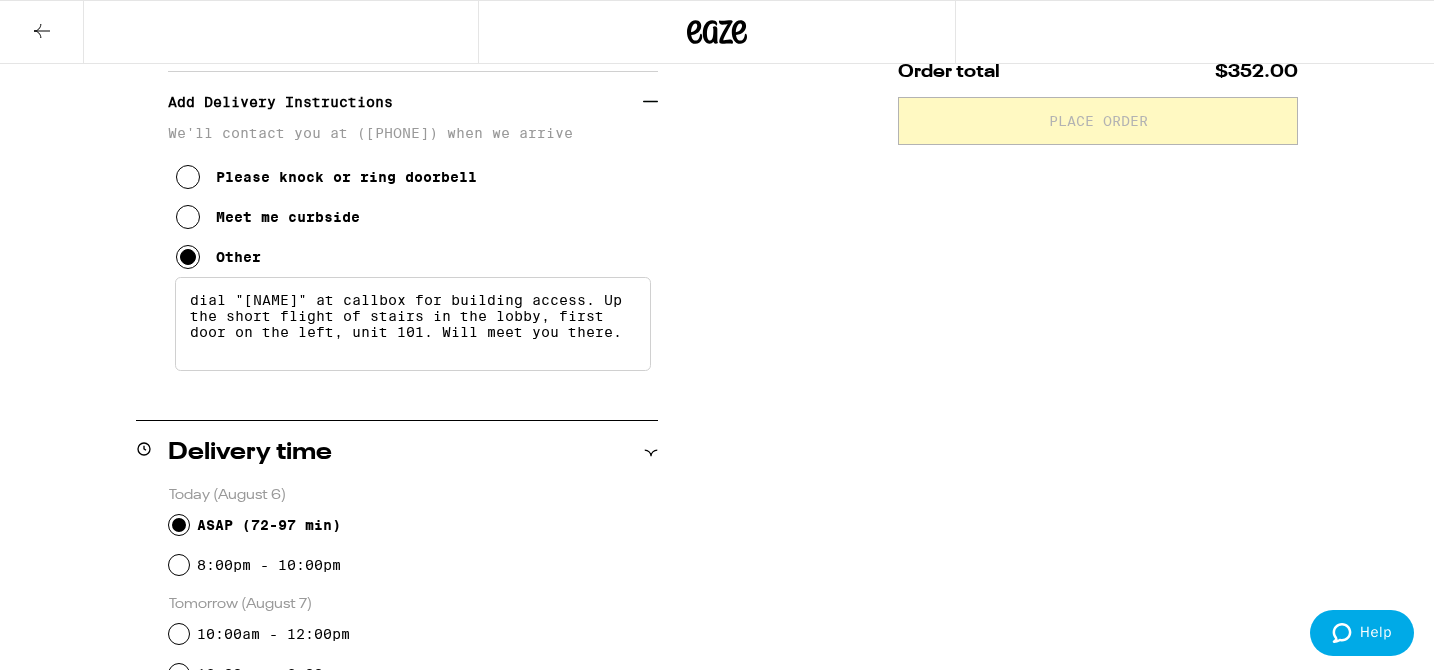 type on "dial "[NAME]" at callbox for building access. Up the short flight of stairs in the lobby, first door on the left, unit 101. Will meet you there." 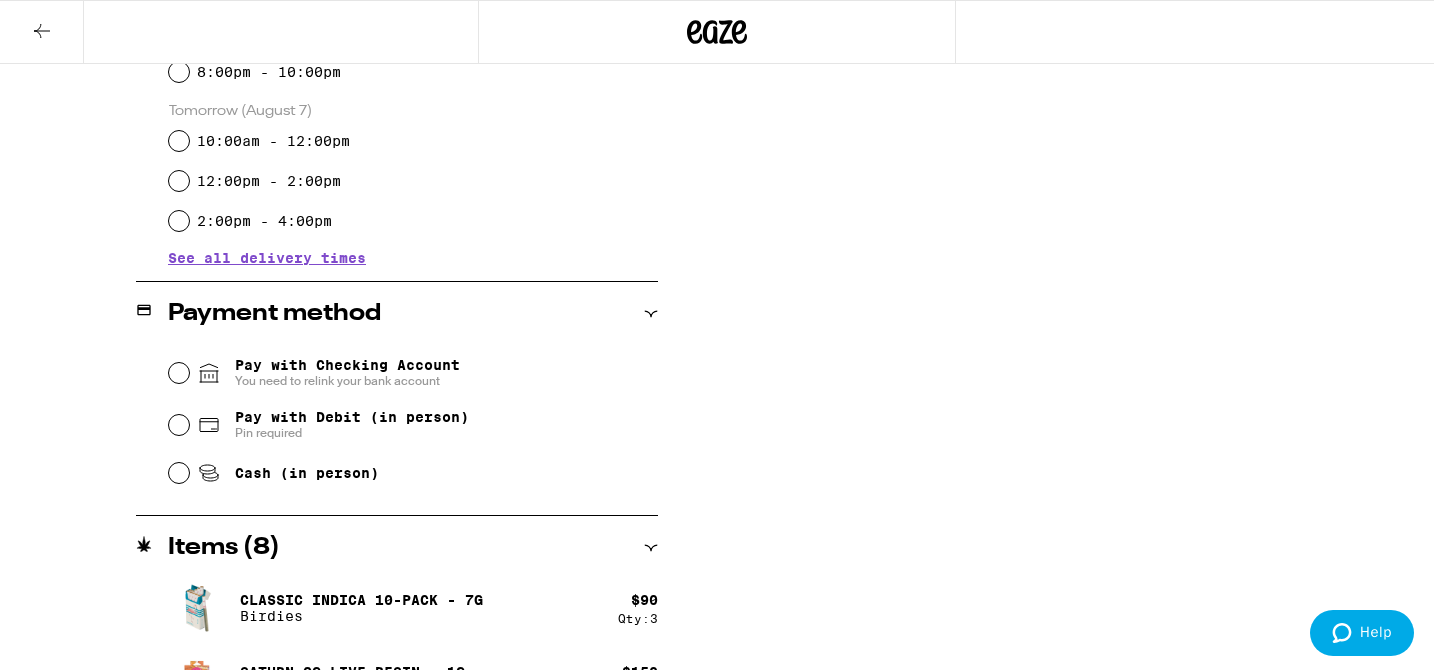 scroll, scrollTop: 971, scrollLeft: 0, axis: vertical 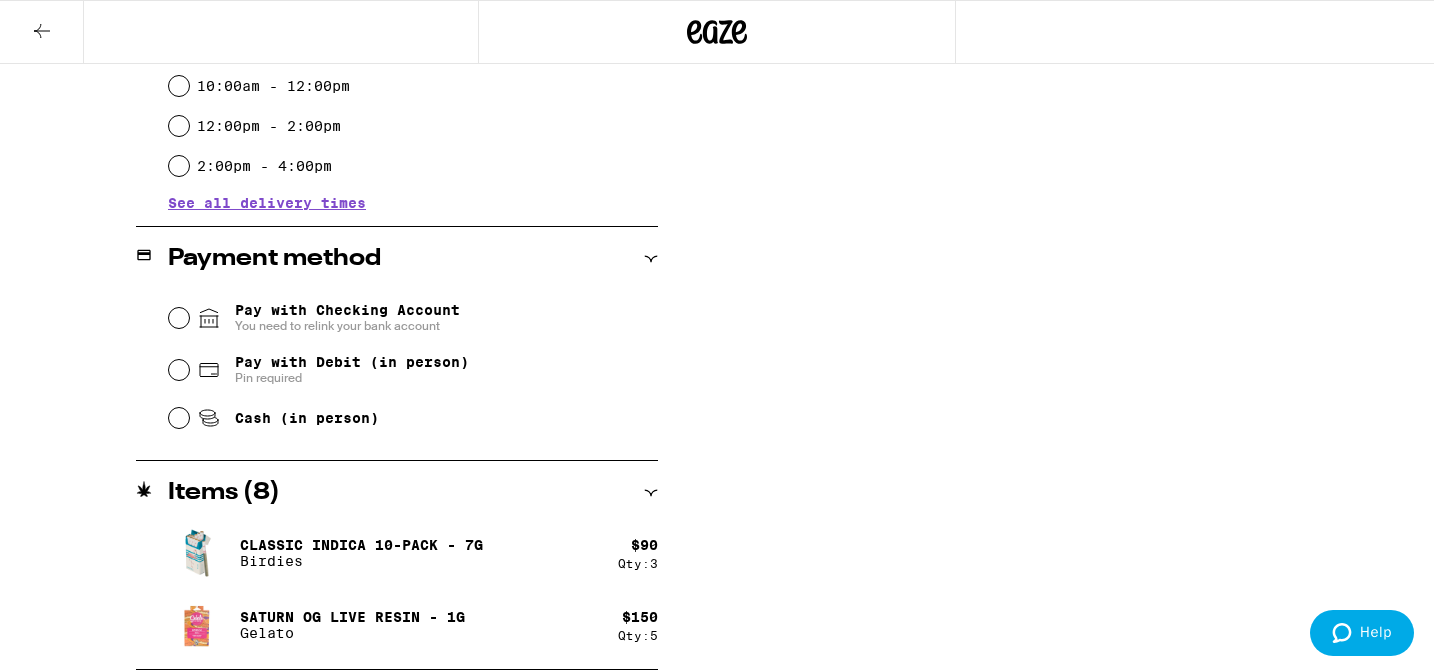 click on "Pay with Checking Account You need to relink your bank account" at bounding box center [347, 318] 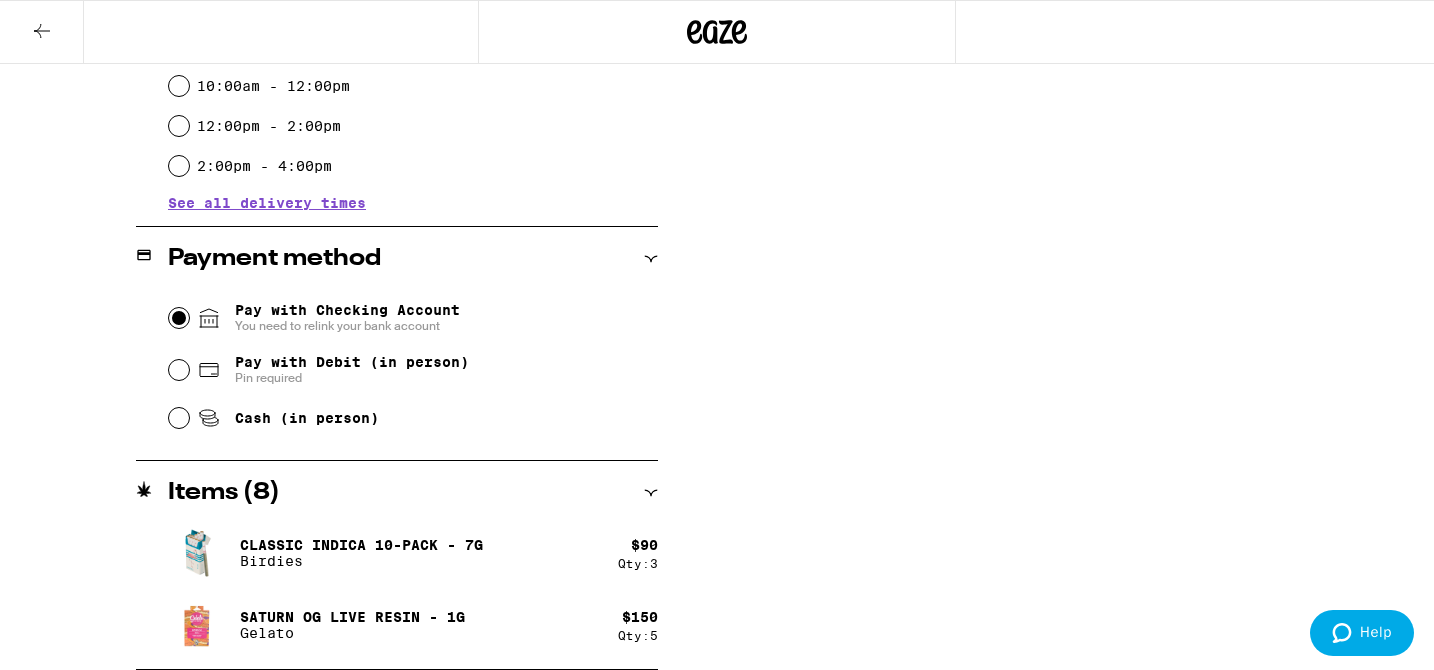 click on "Pay with Checking Account You need to relink your bank account" at bounding box center [179, 318] 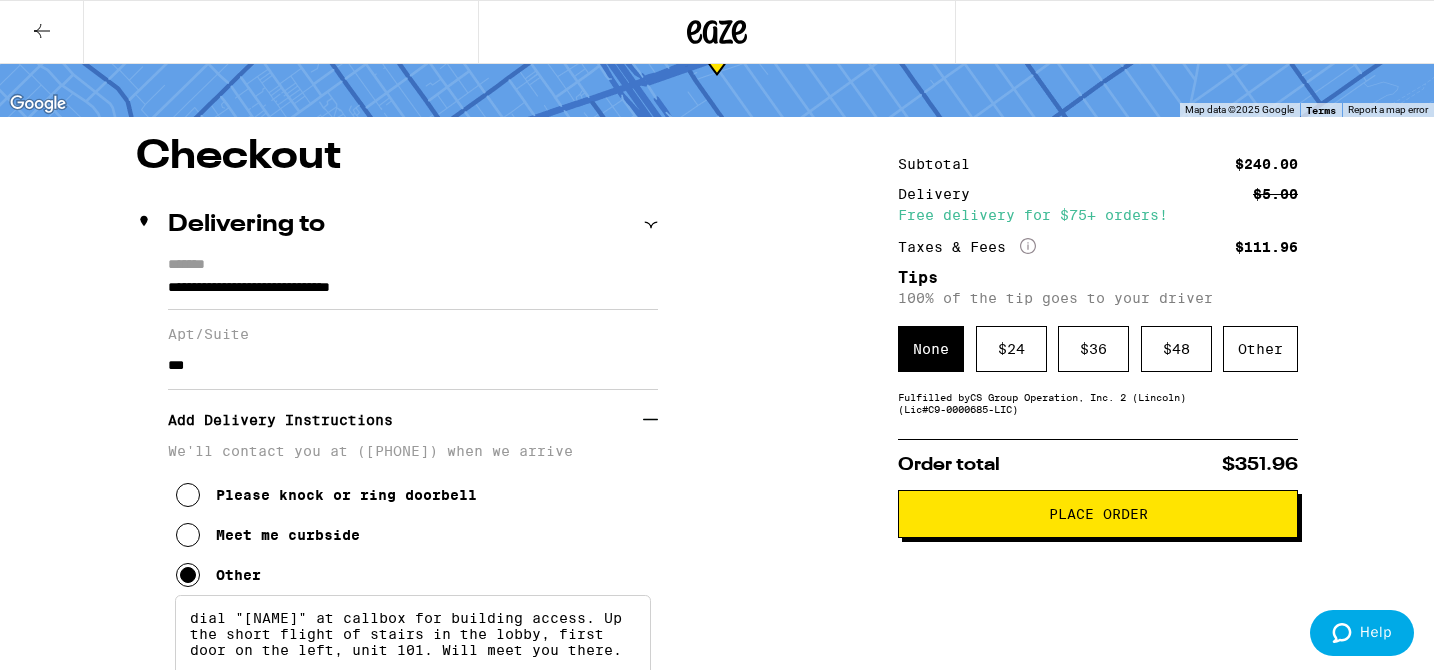scroll, scrollTop: 109, scrollLeft: 0, axis: vertical 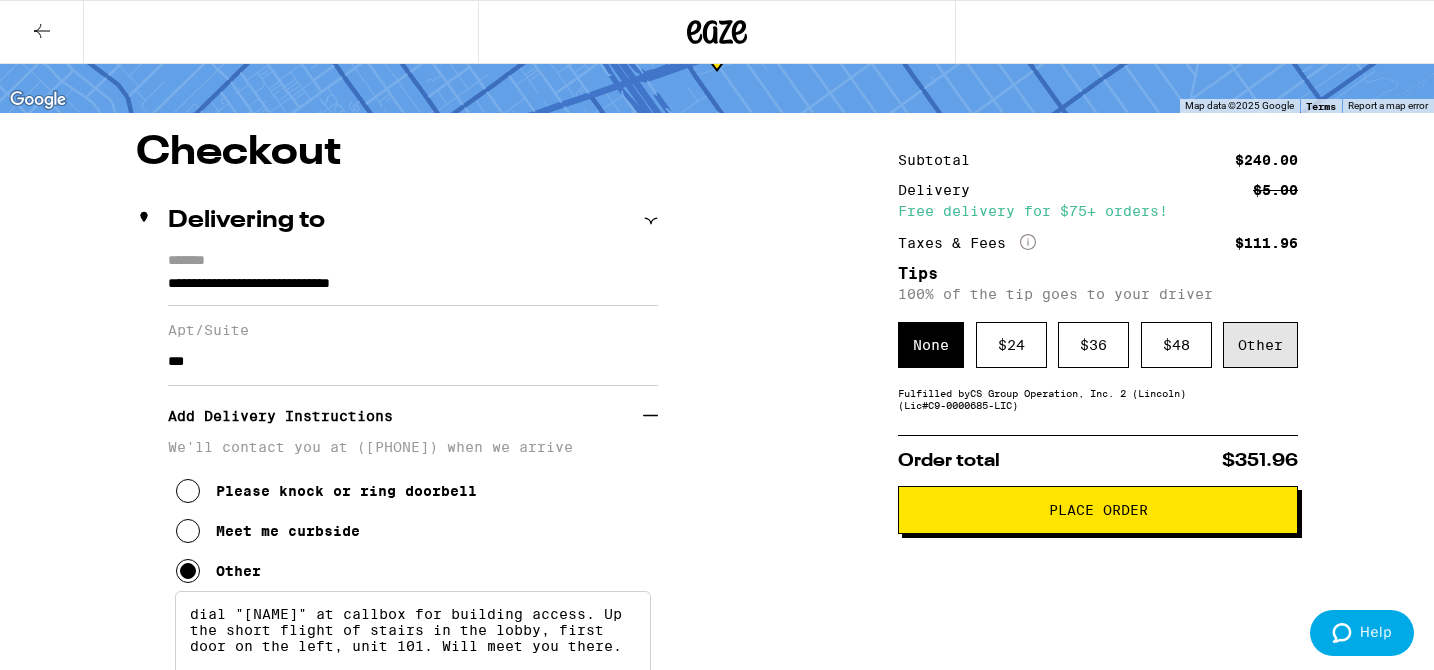 click on "Other" at bounding box center (1260, 345) 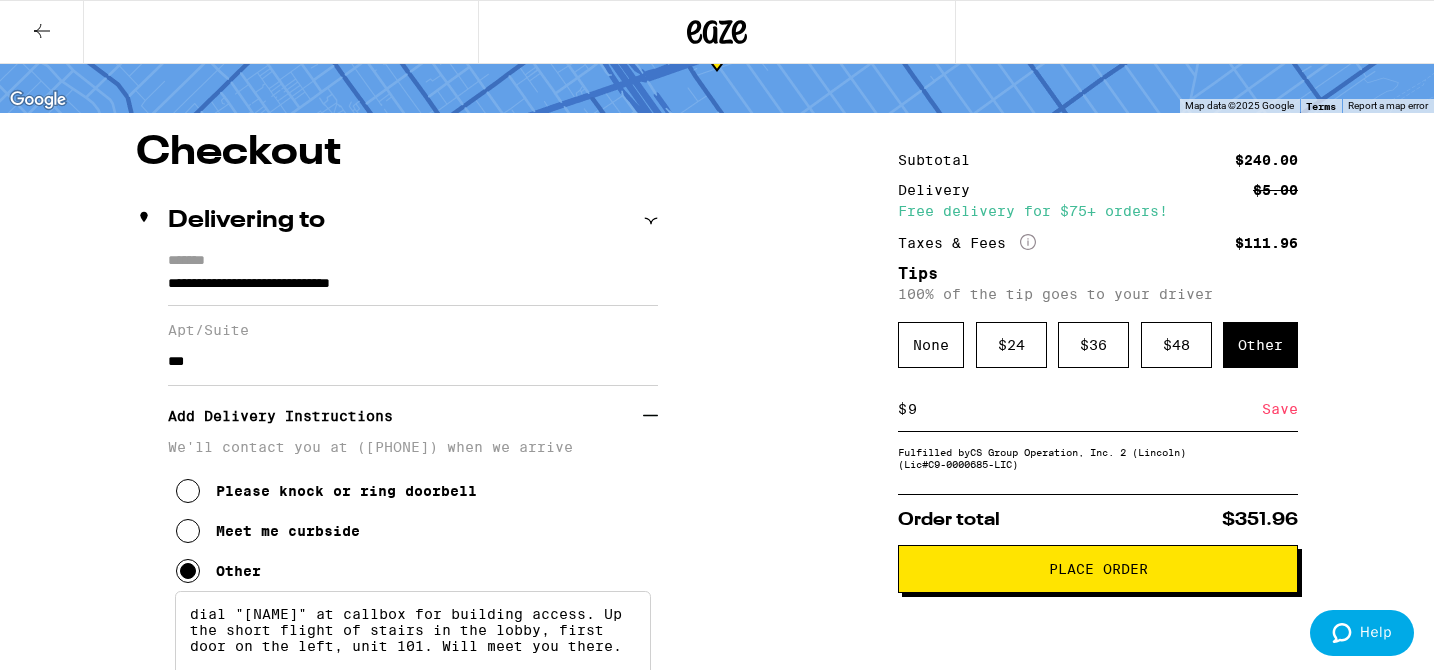 type on "9" 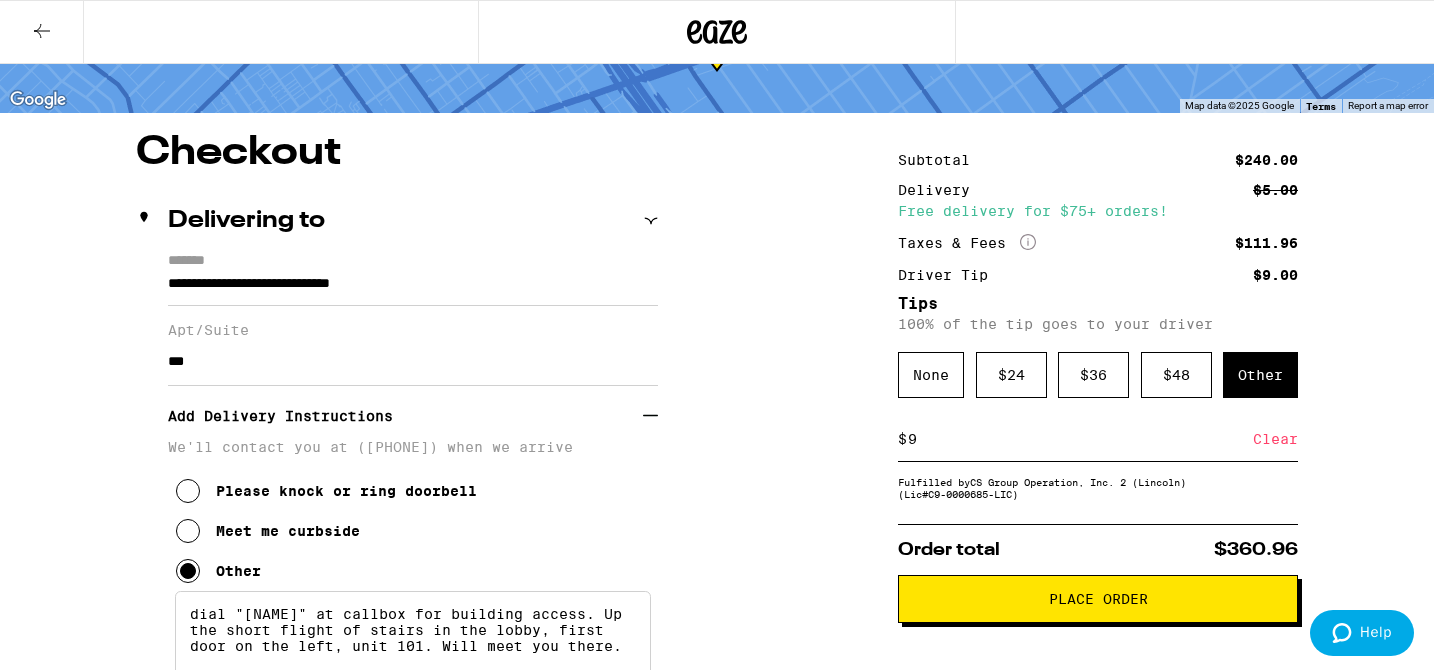 click on "Place Order" at bounding box center [1098, 599] 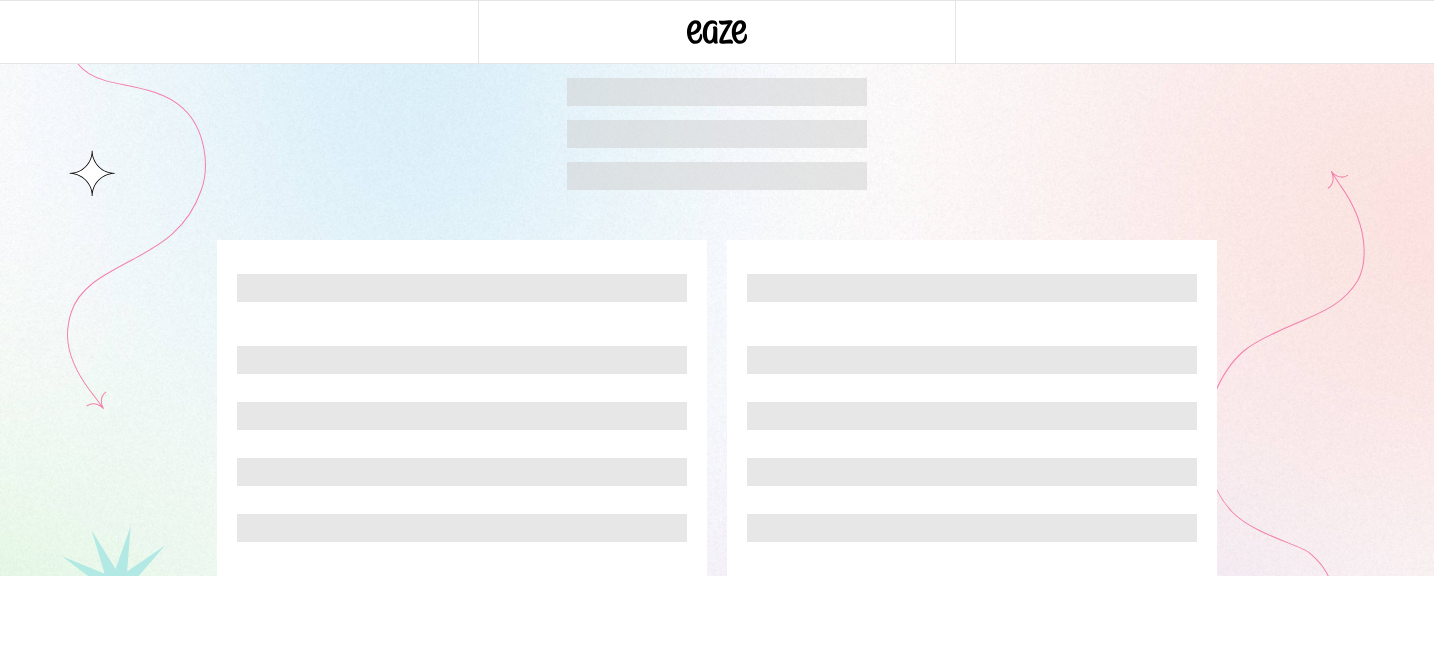 scroll, scrollTop: 0, scrollLeft: 0, axis: both 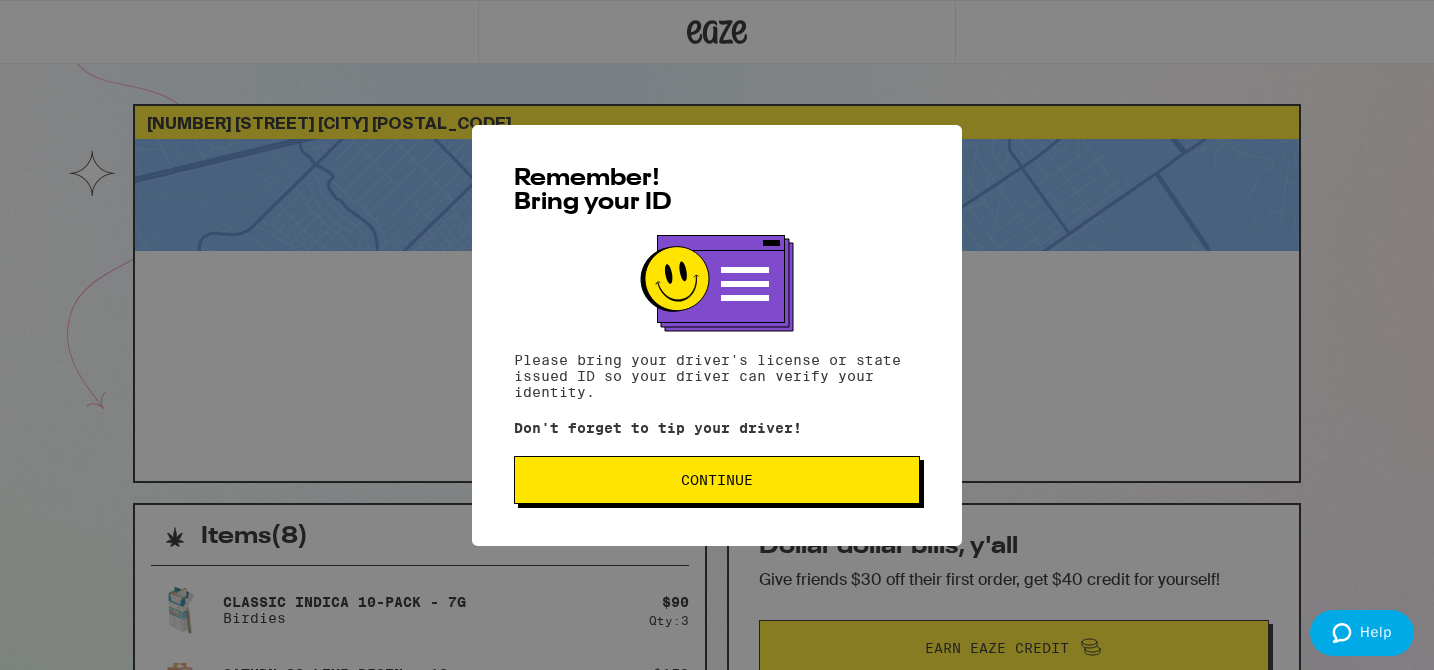click on "Continue" at bounding box center [717, 480] 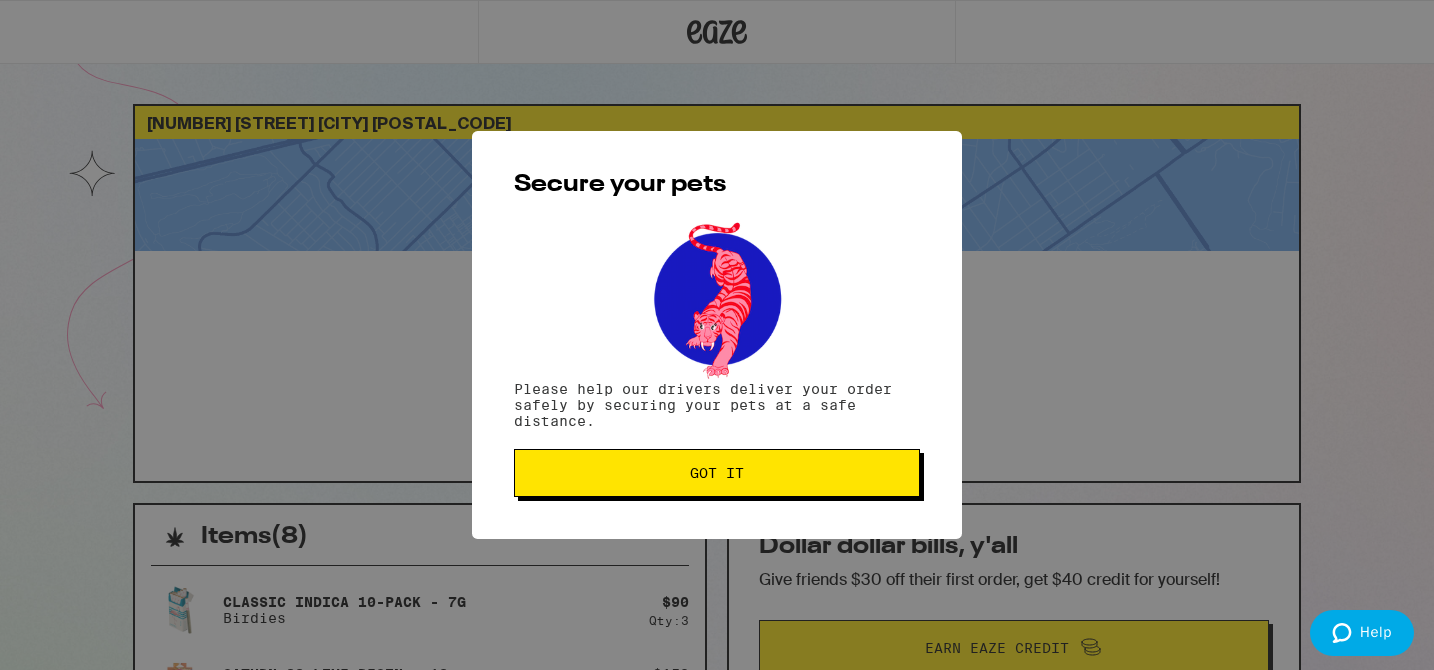 click on "Got it" at bounding box center (717, 473) 